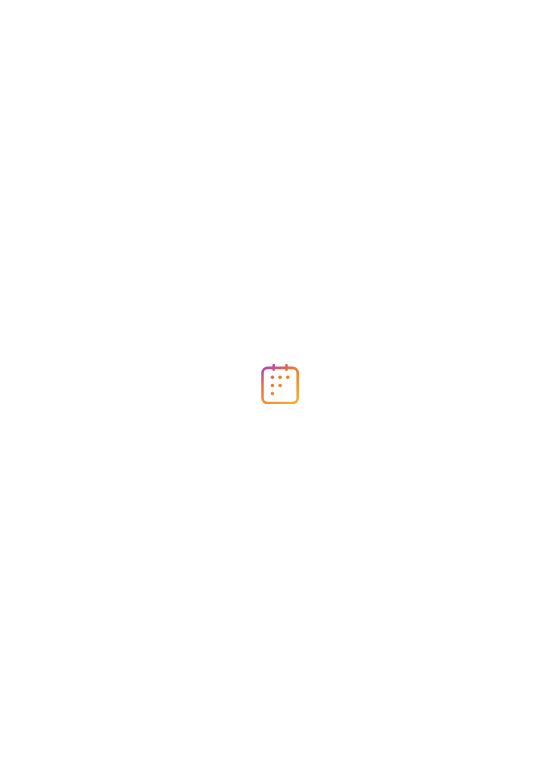 scroll, scrollTop: 0, scrollLeft: 0, axis: both 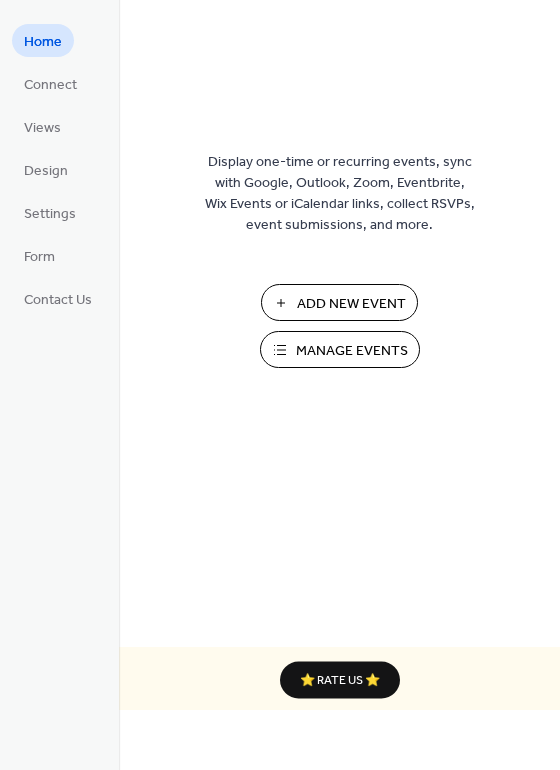 click on "Manage Events" at bounding box center [352, 351] 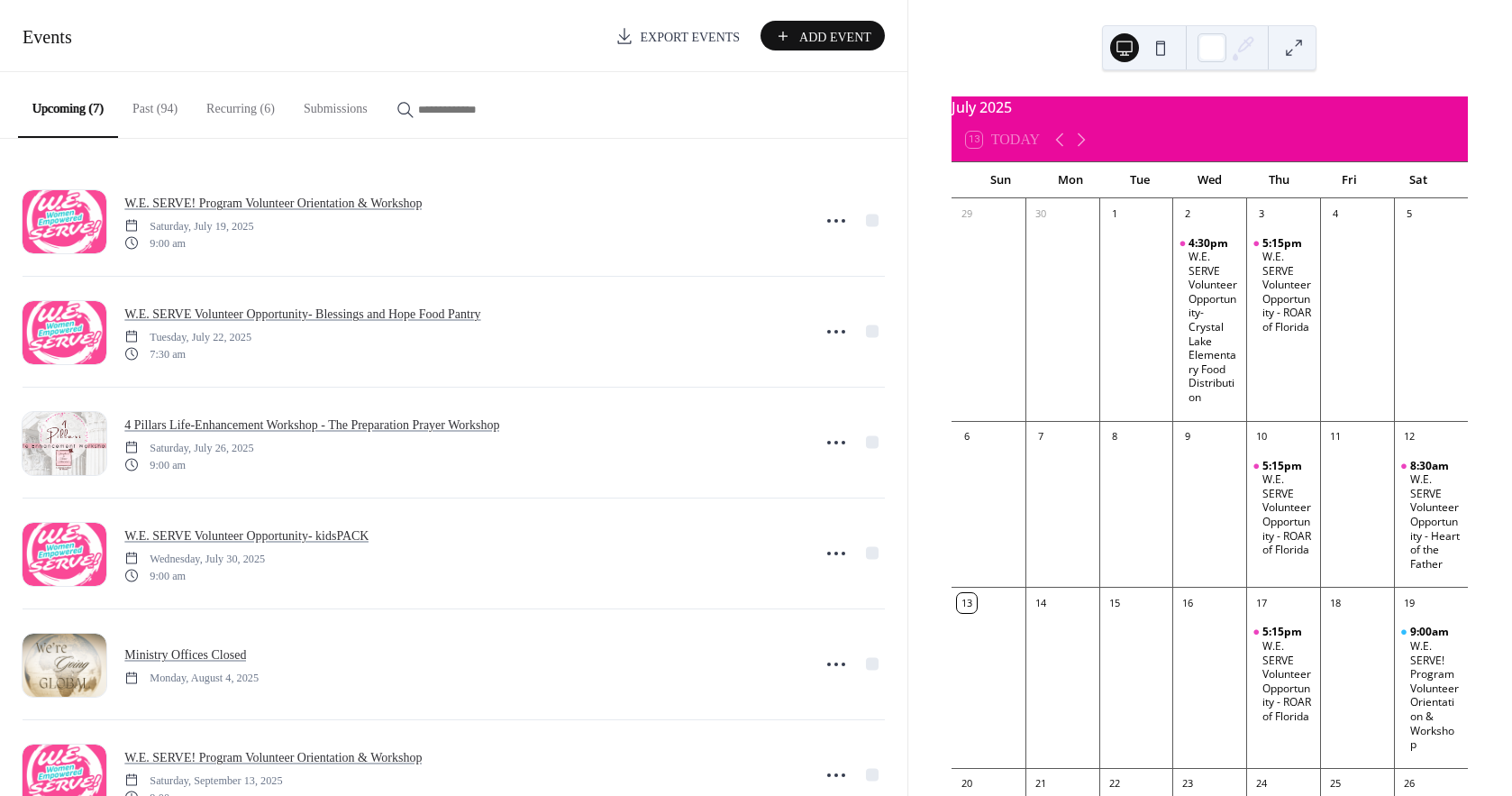 scroll, scrollTop: 0, scrollLeft: 0, axis: both 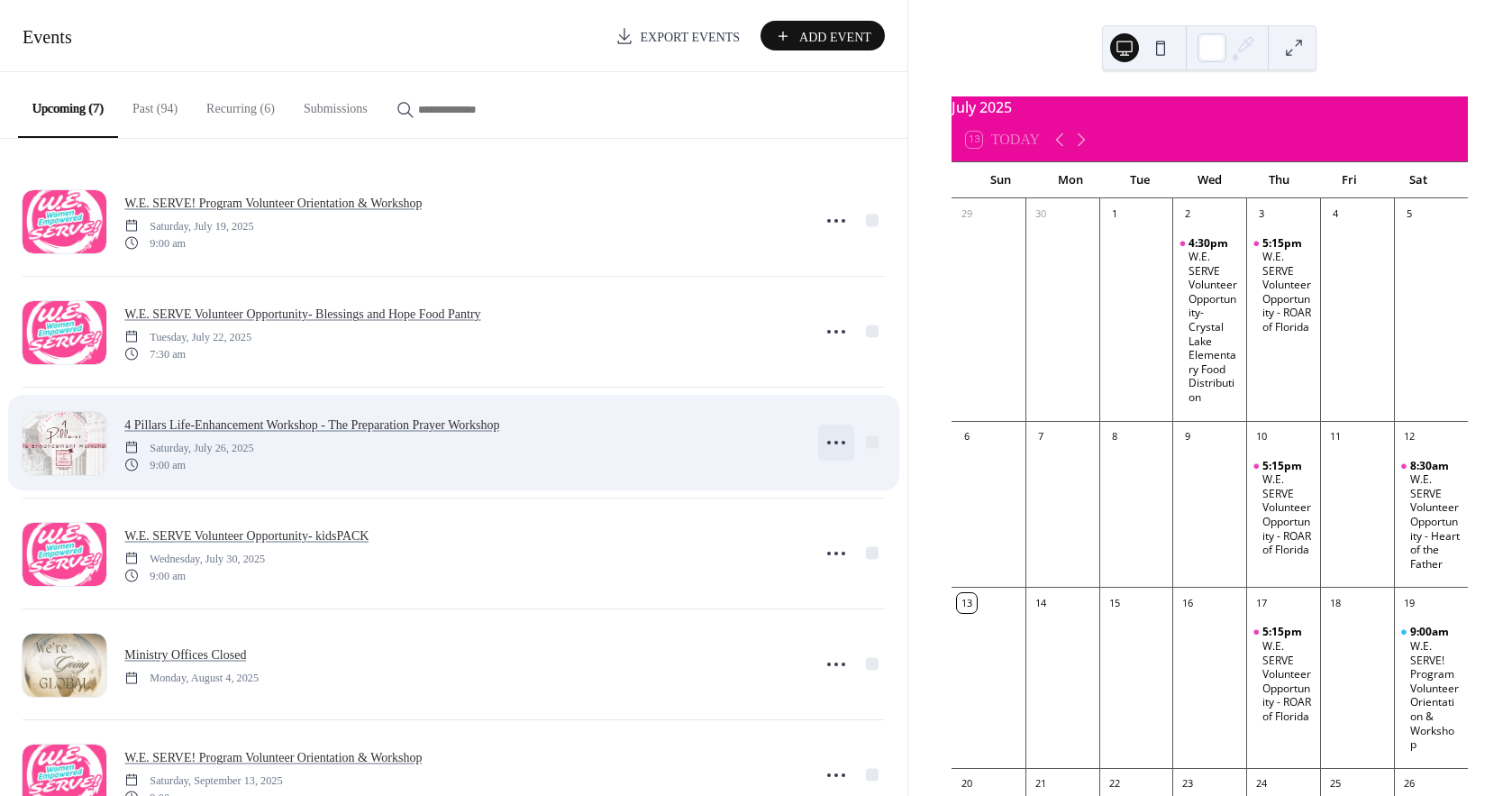 click 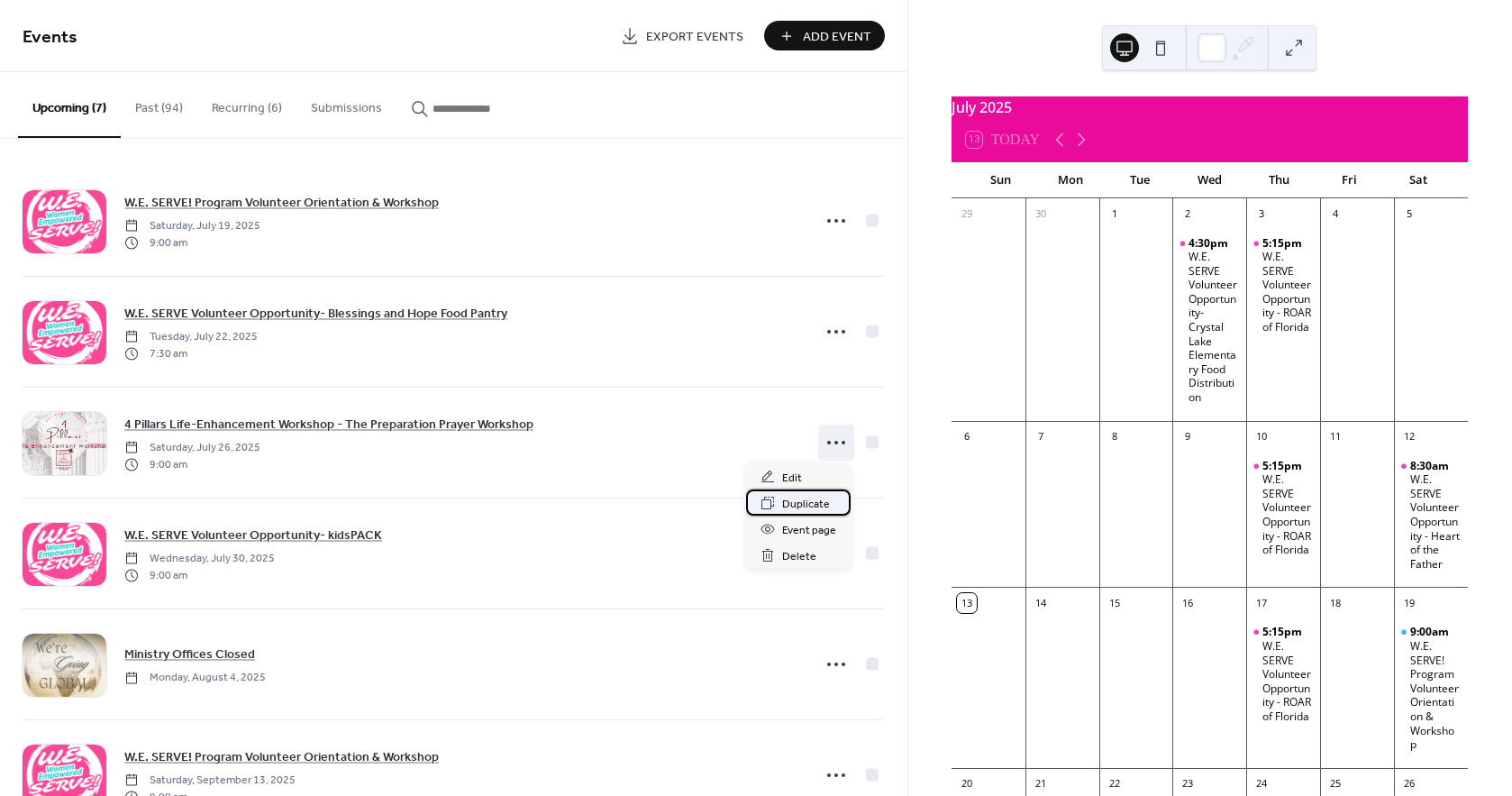 click on "Duplicate" at bounding box center (806, 504) 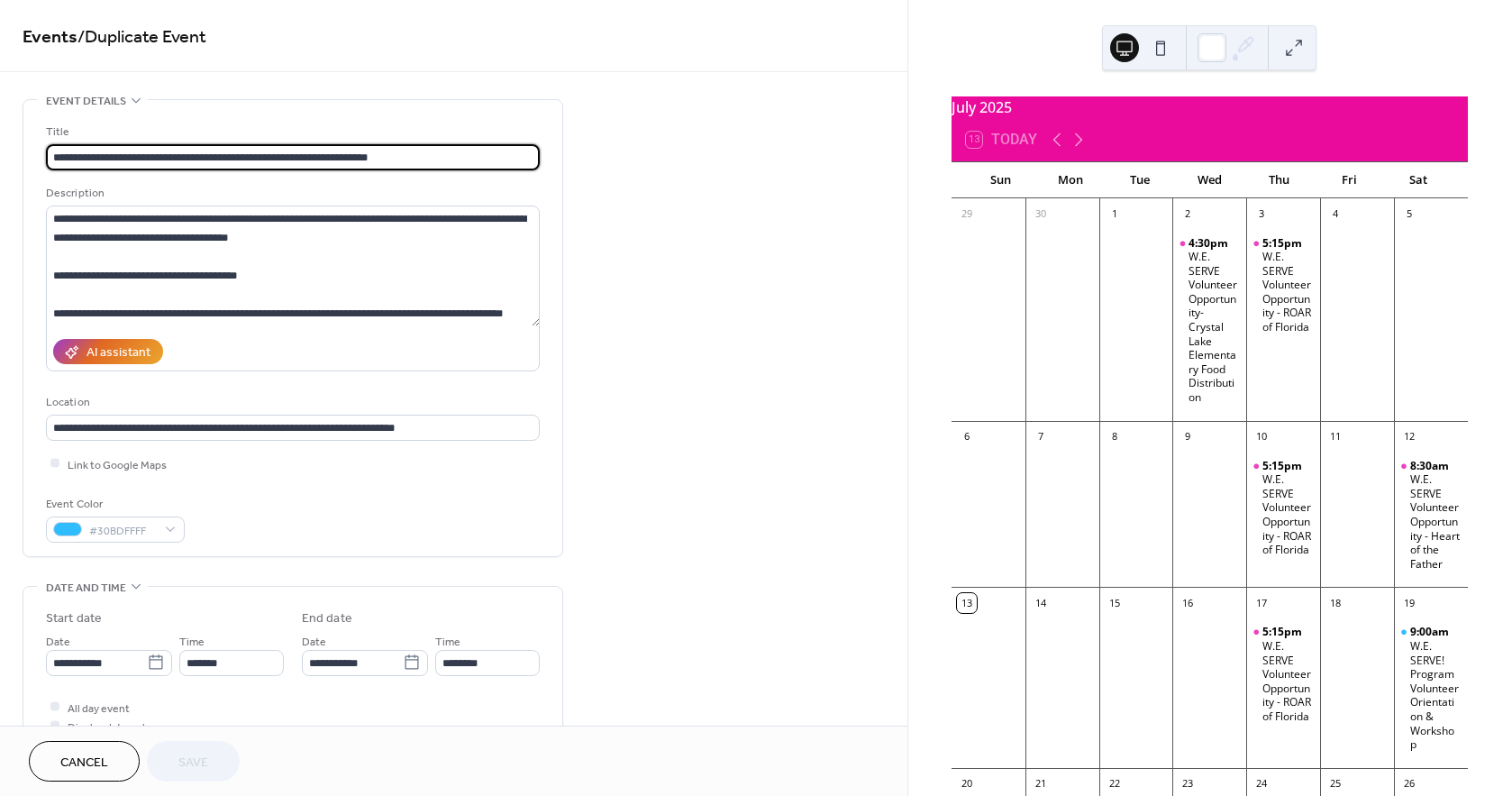 drag, startPoint x: 433, startPoint y: 163, endPoint x: 239, endPoint y: 151, distance: 194.37078 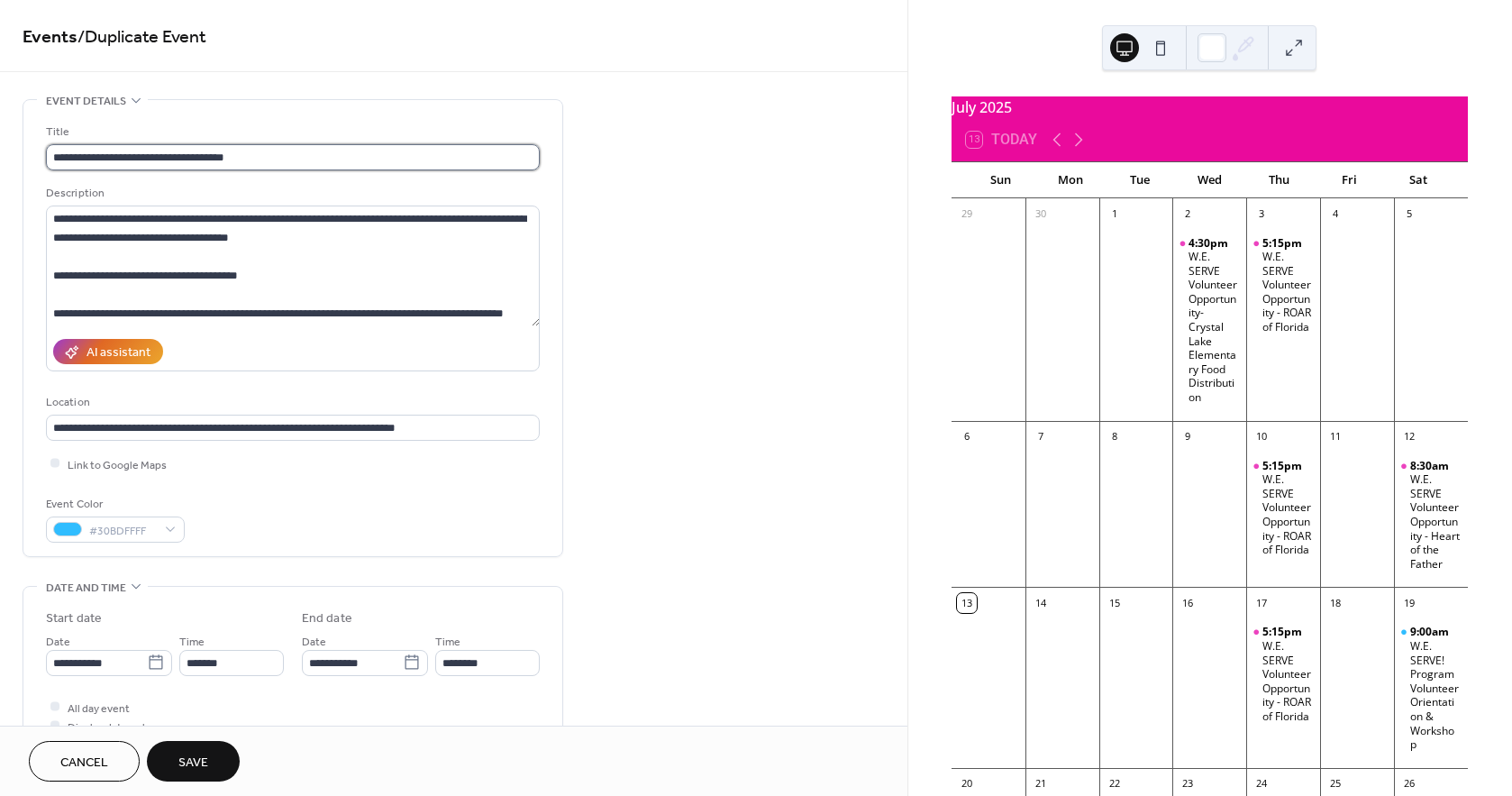 click on "**********" at bounding box center (293, 157) 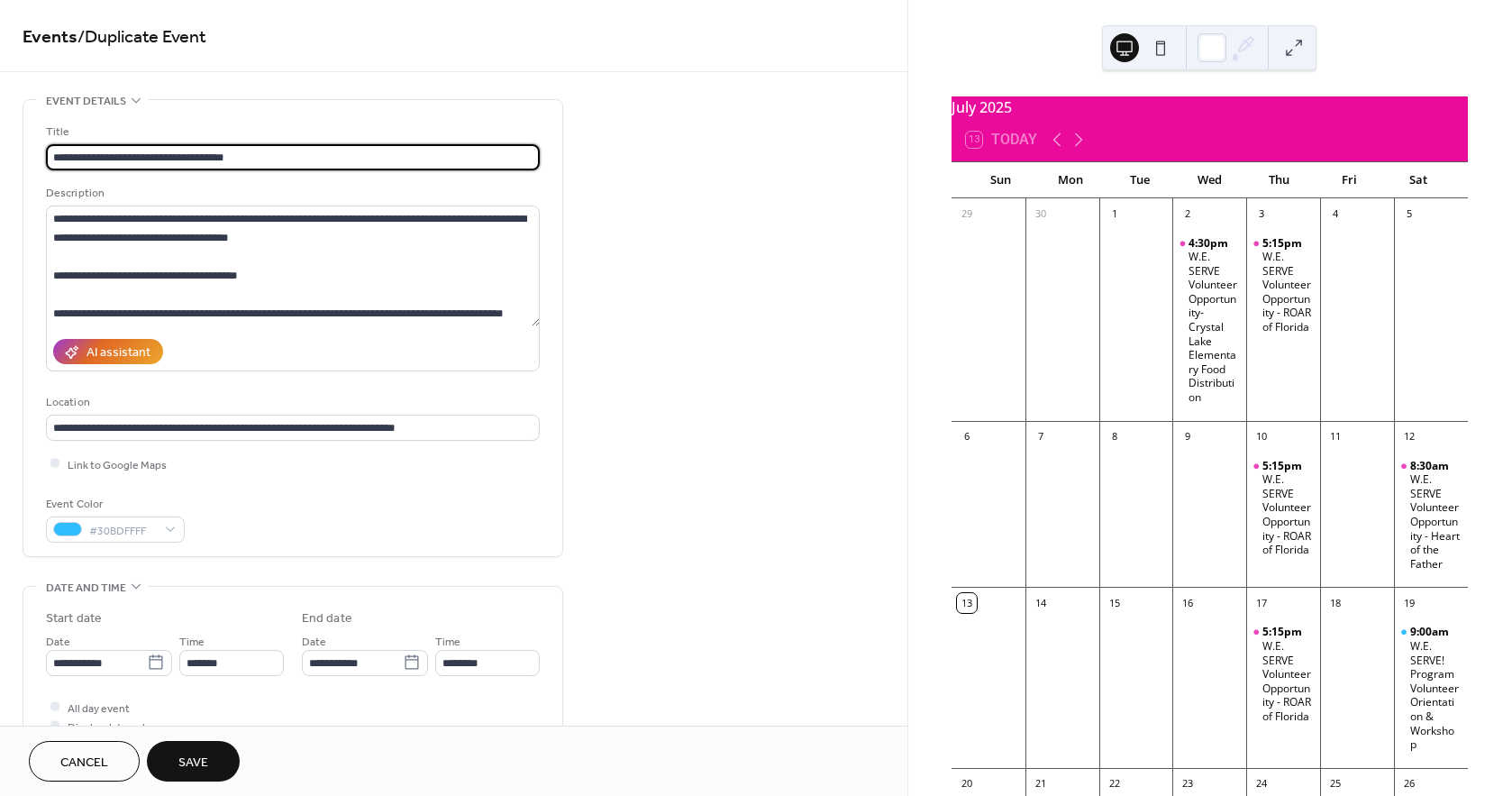paste on "**********" 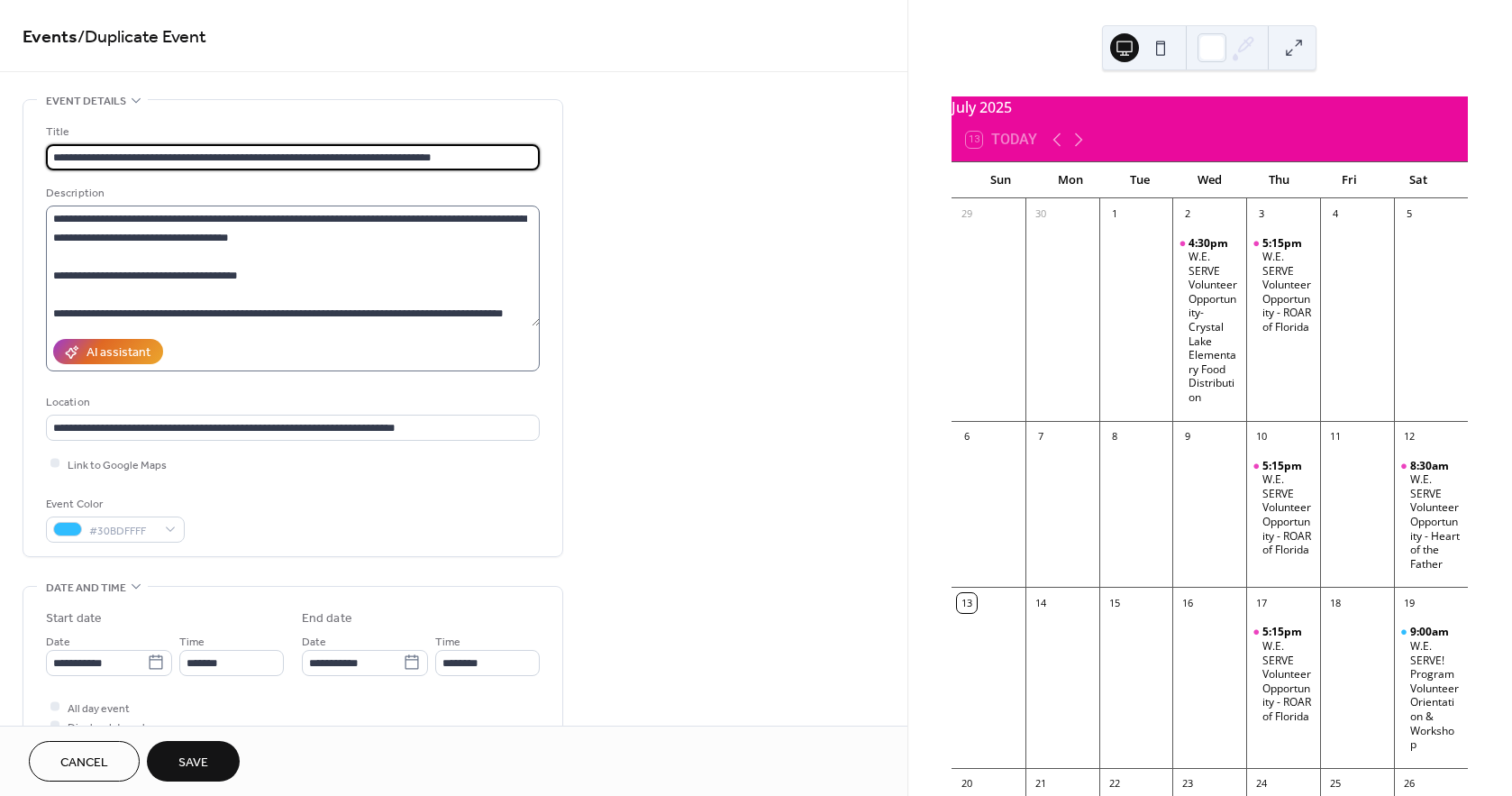 type on "**********" 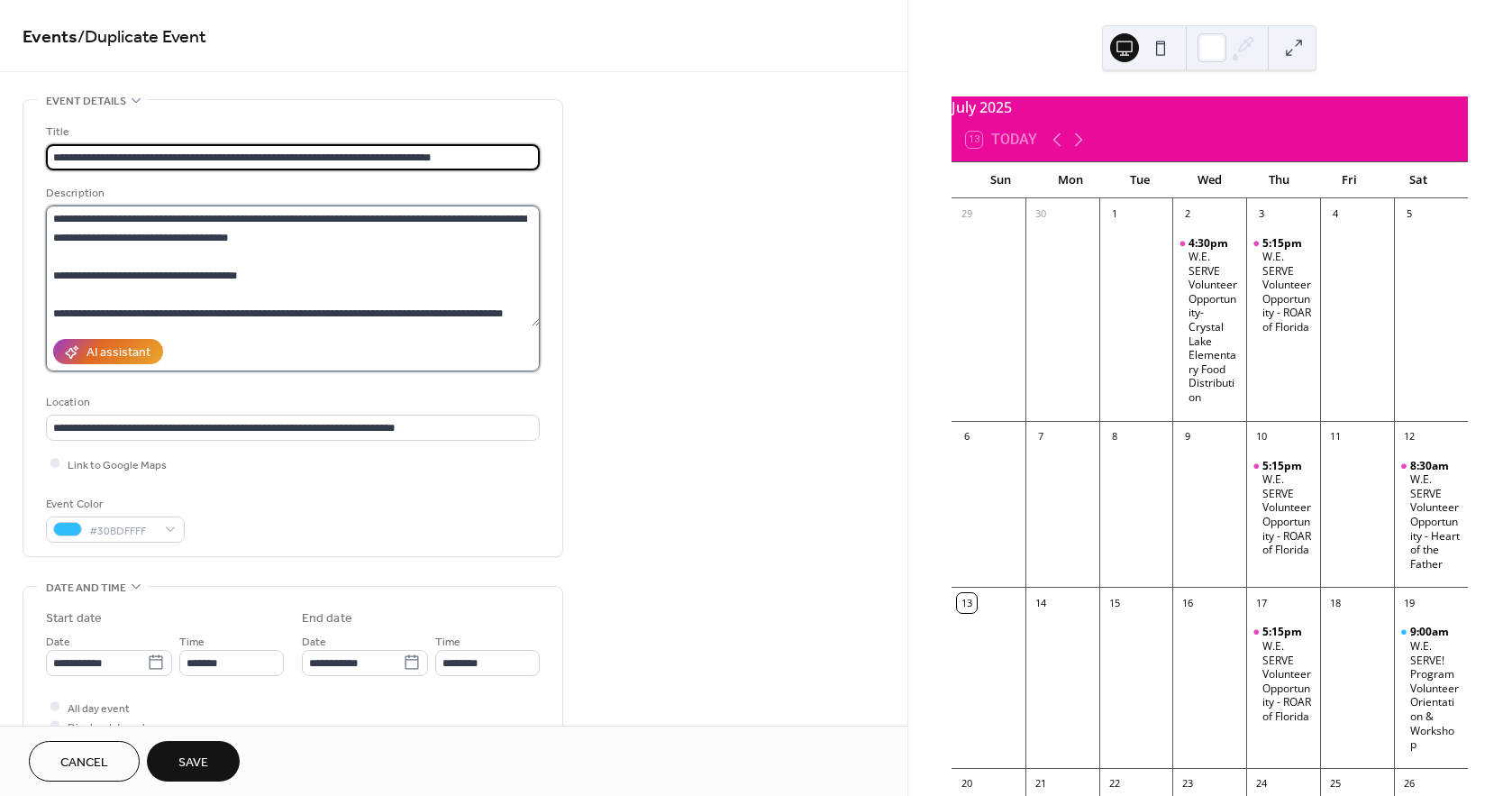 click on "**********" at bounding box center [293, 266] 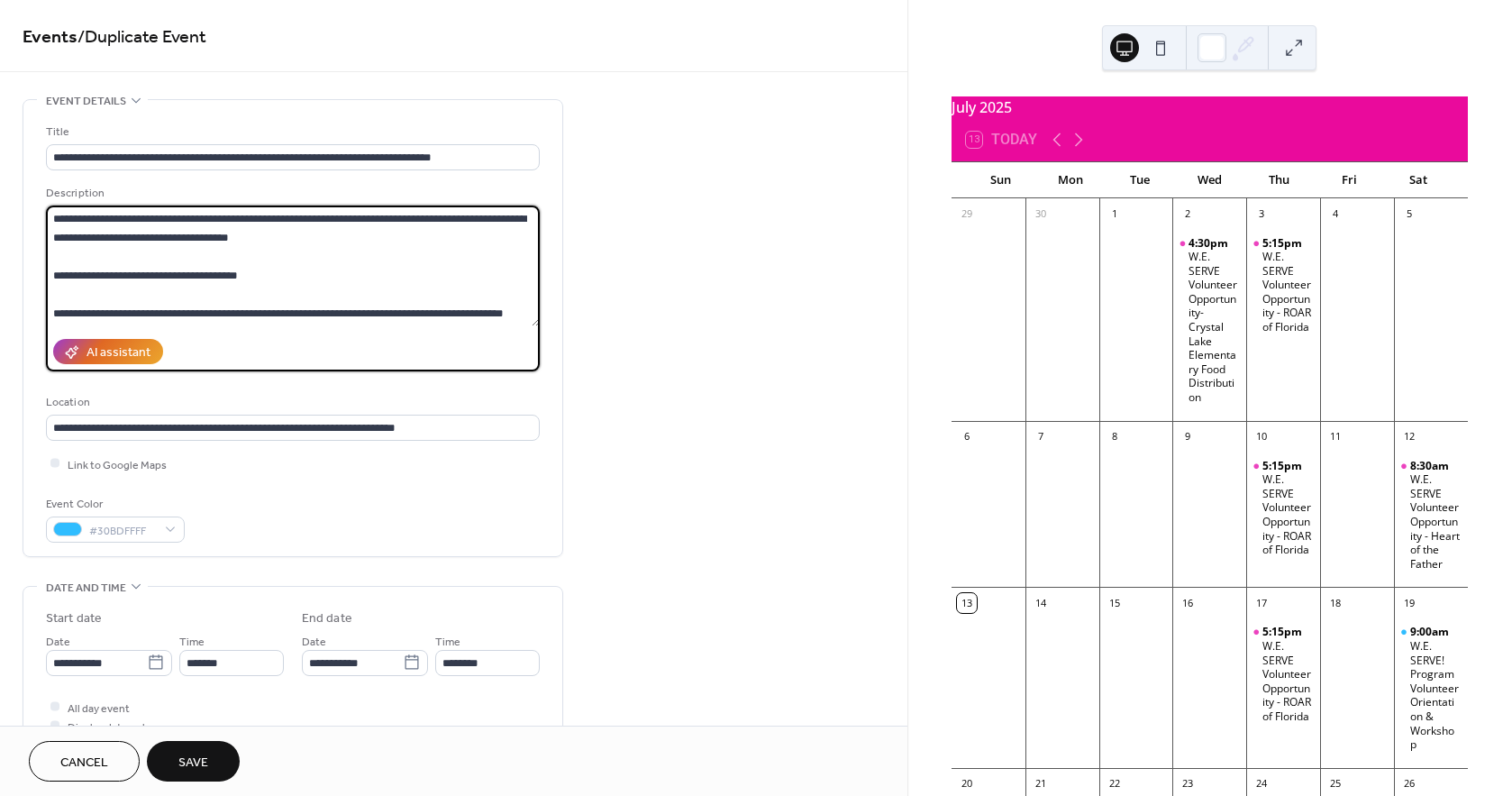 drag, startPoint x: 369, startPoint y: 215, endPoint x: 384, endPoint y: 233, distance: 23.43075 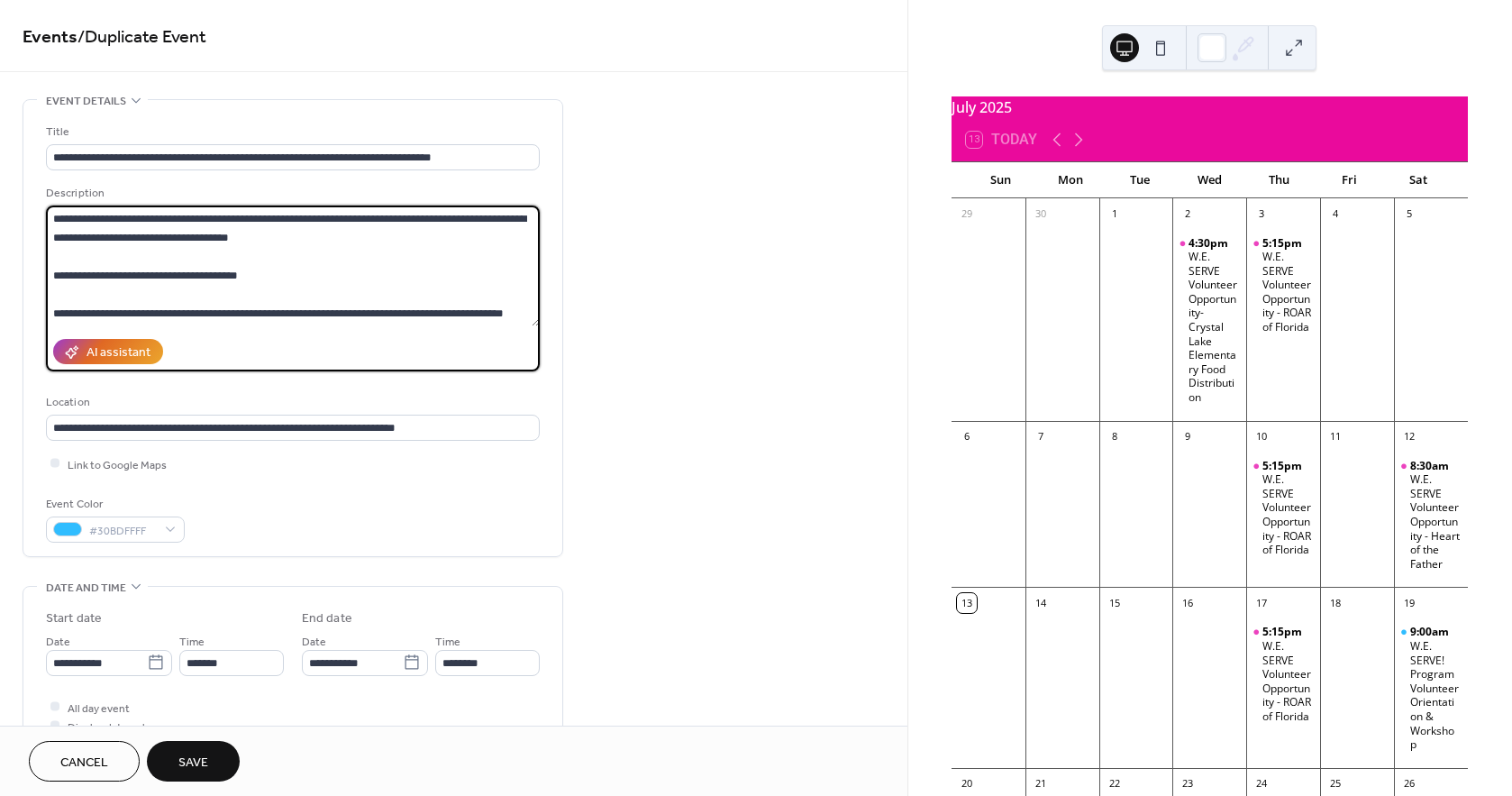 click on "**********" at bounding box center [293, 266] 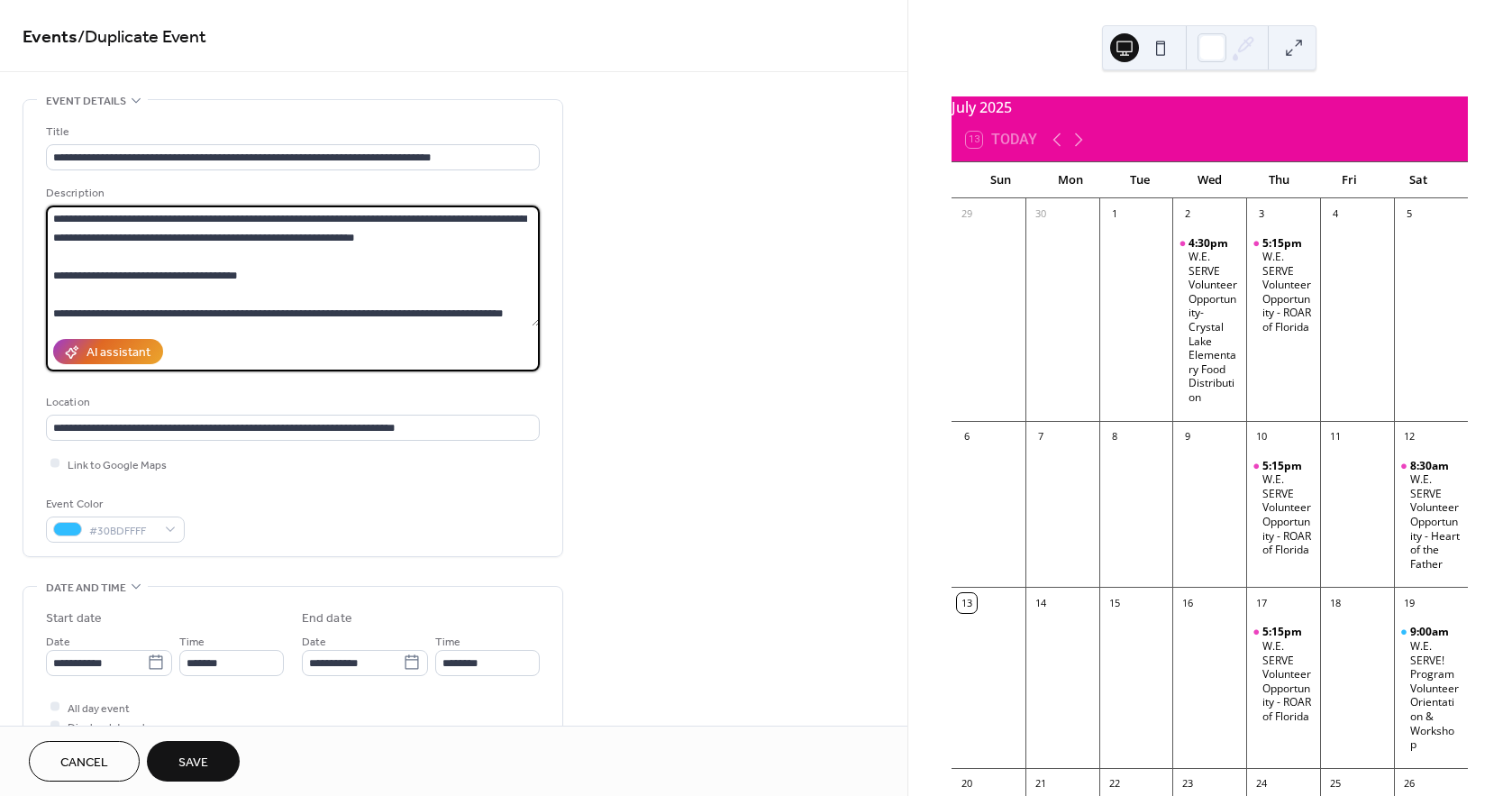 click on "**********" at bounding box center [293, 266] 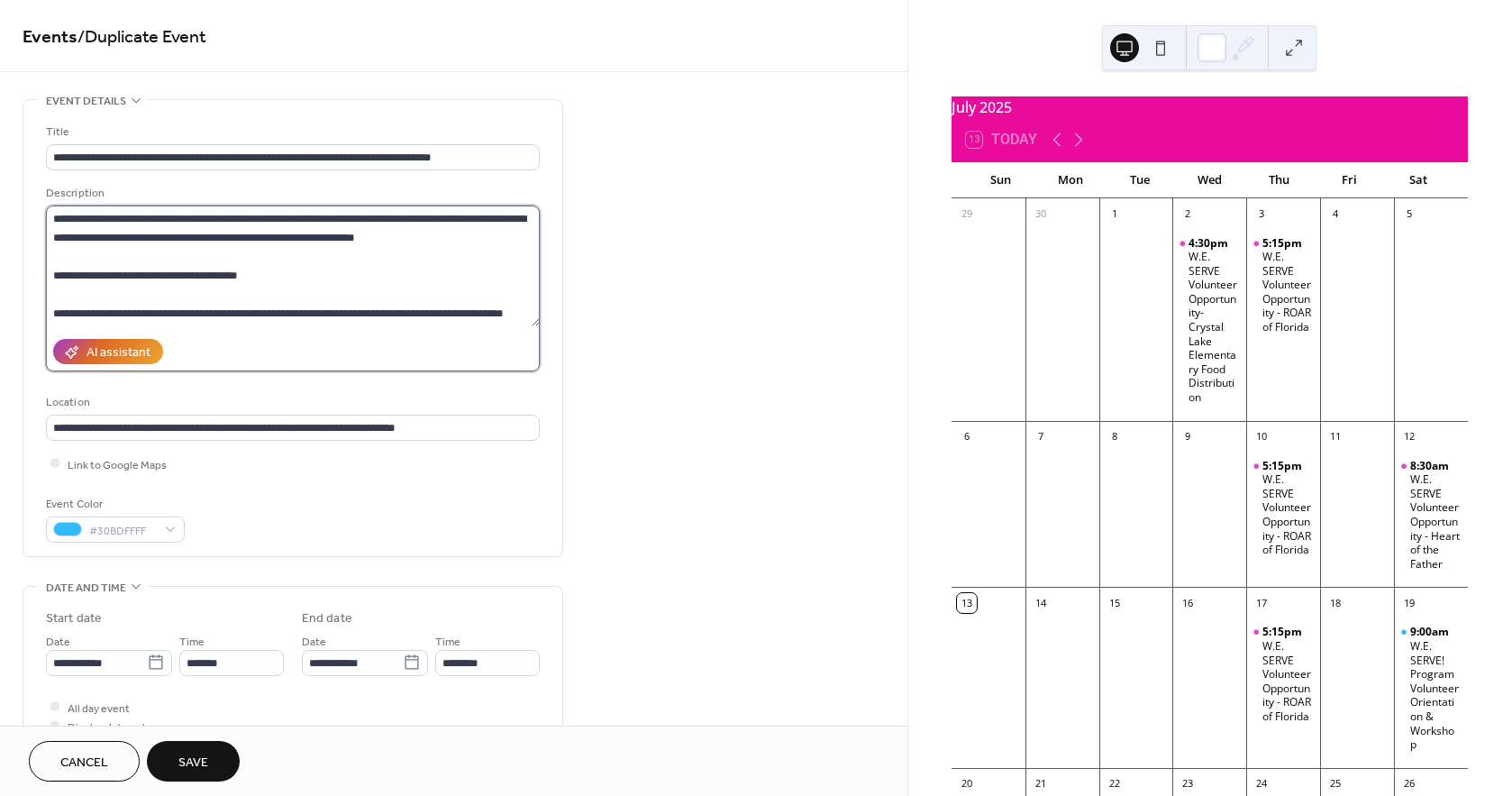 drag, startPoint x: 108, startPoint y: 273, endPoint x: 95, endPoint y: 278, distance: 13.928388 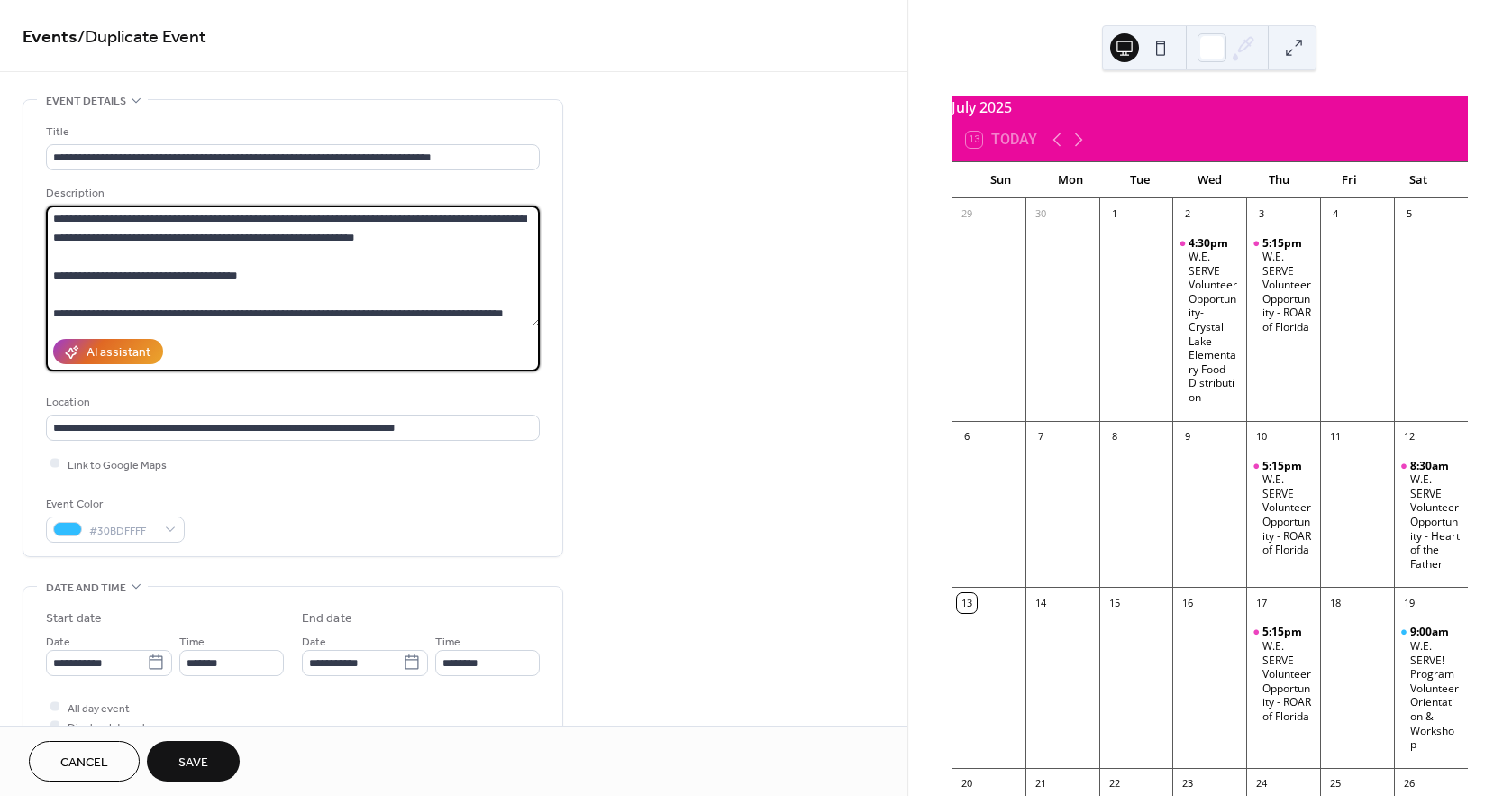 scroll, scrollTop: 94, scrollLeft: 0, axis: vertical 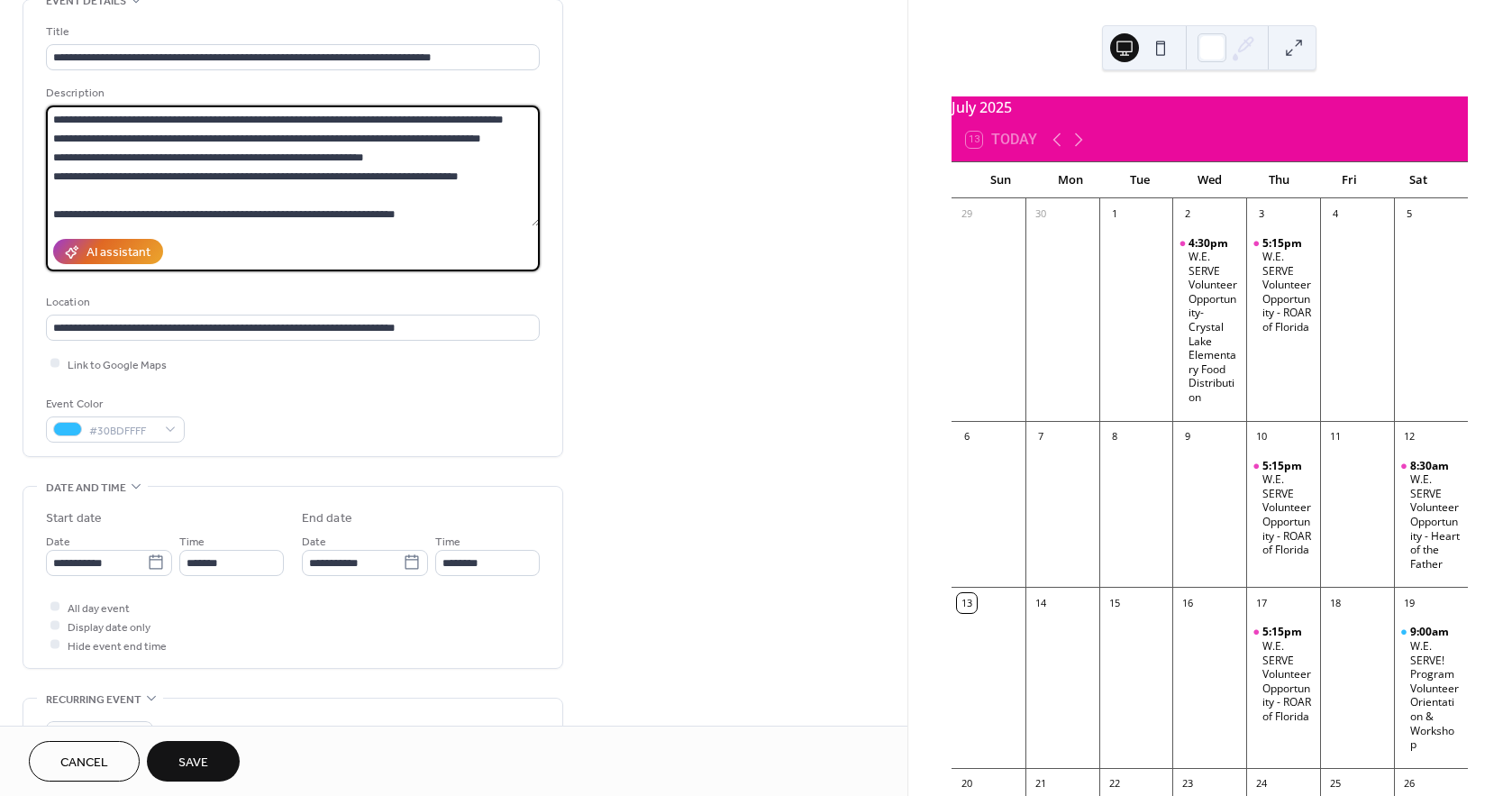 drag, startPoint x: 64, startPoint y: 274, endPoint x: 476, endPoint y: 173, distance: 424.19925 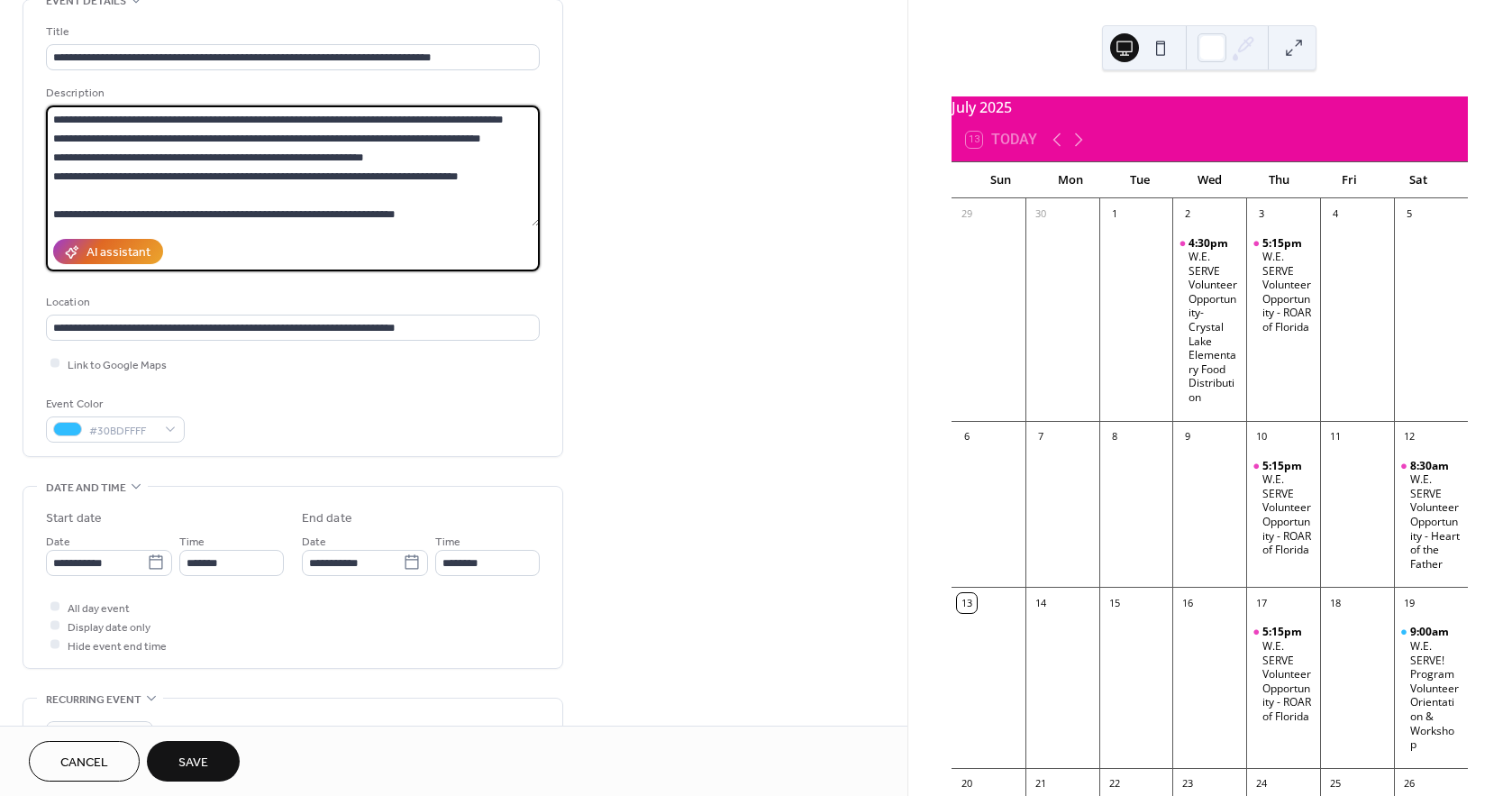 click on "**********" at bounding box center [293, 166] 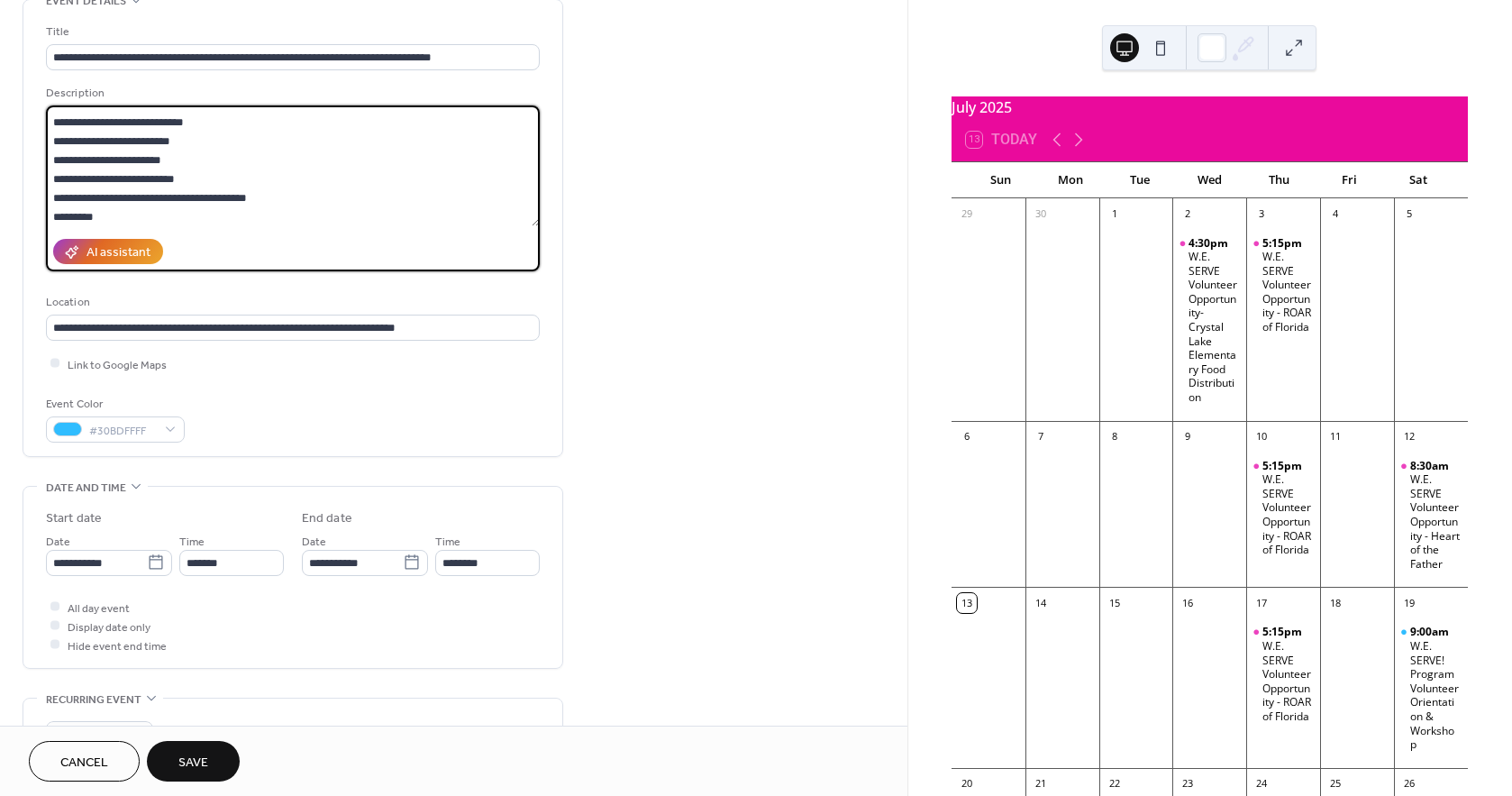 scroll, scrollTop: 132, scrollLeft: 0, axis: vertical 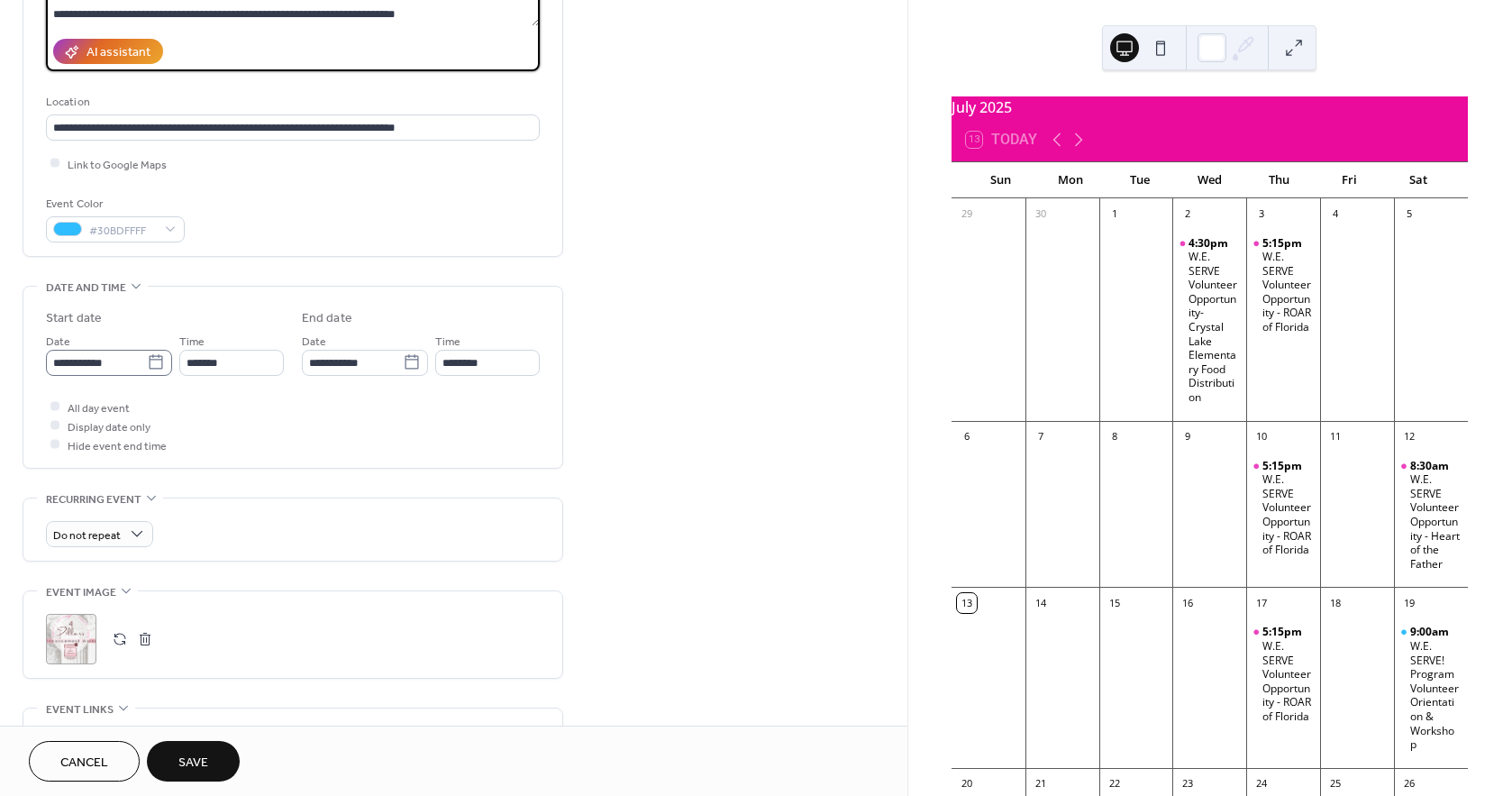 type on "**********" 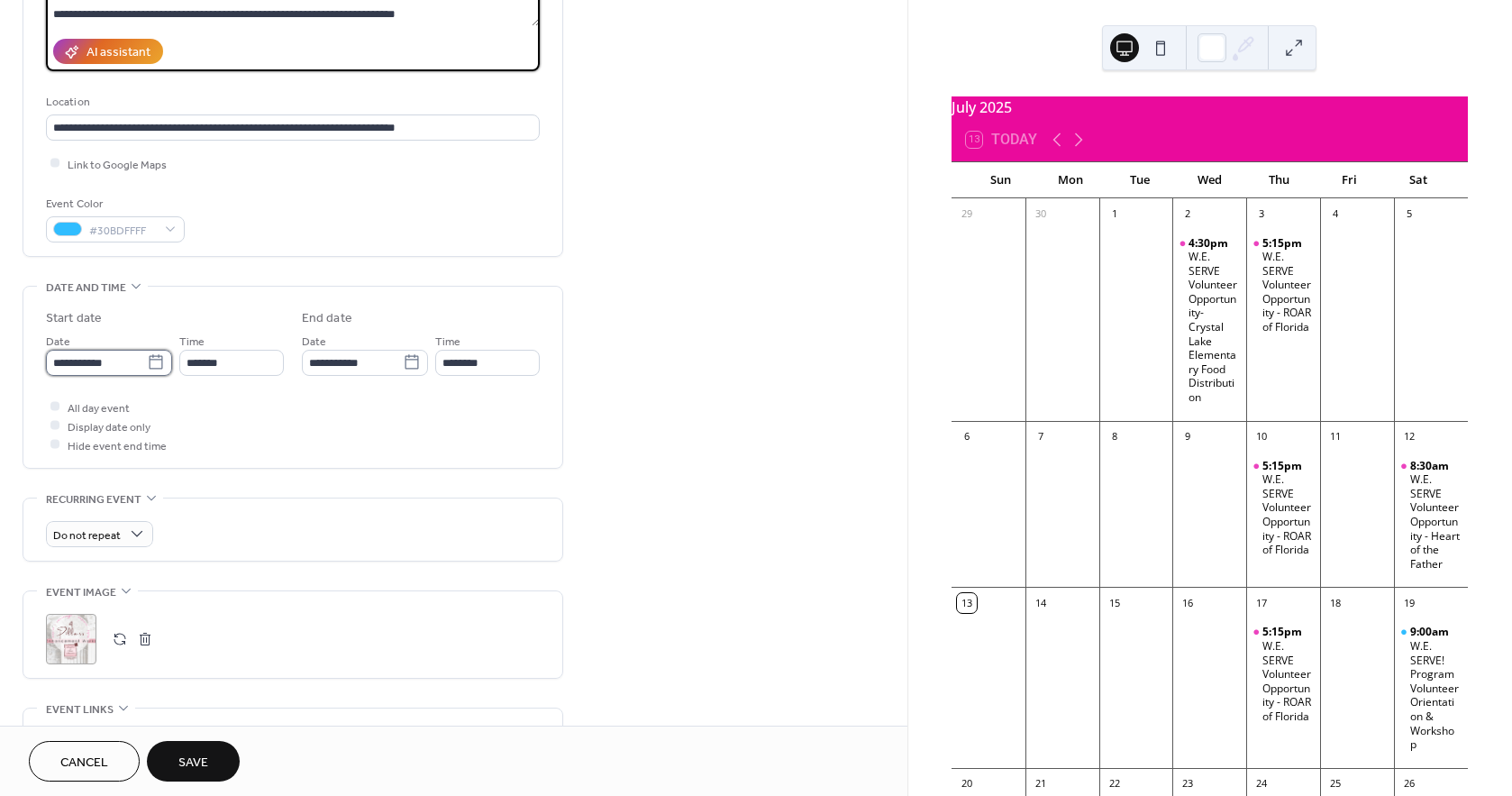 click on "**********" at bounding box center (96, 362) 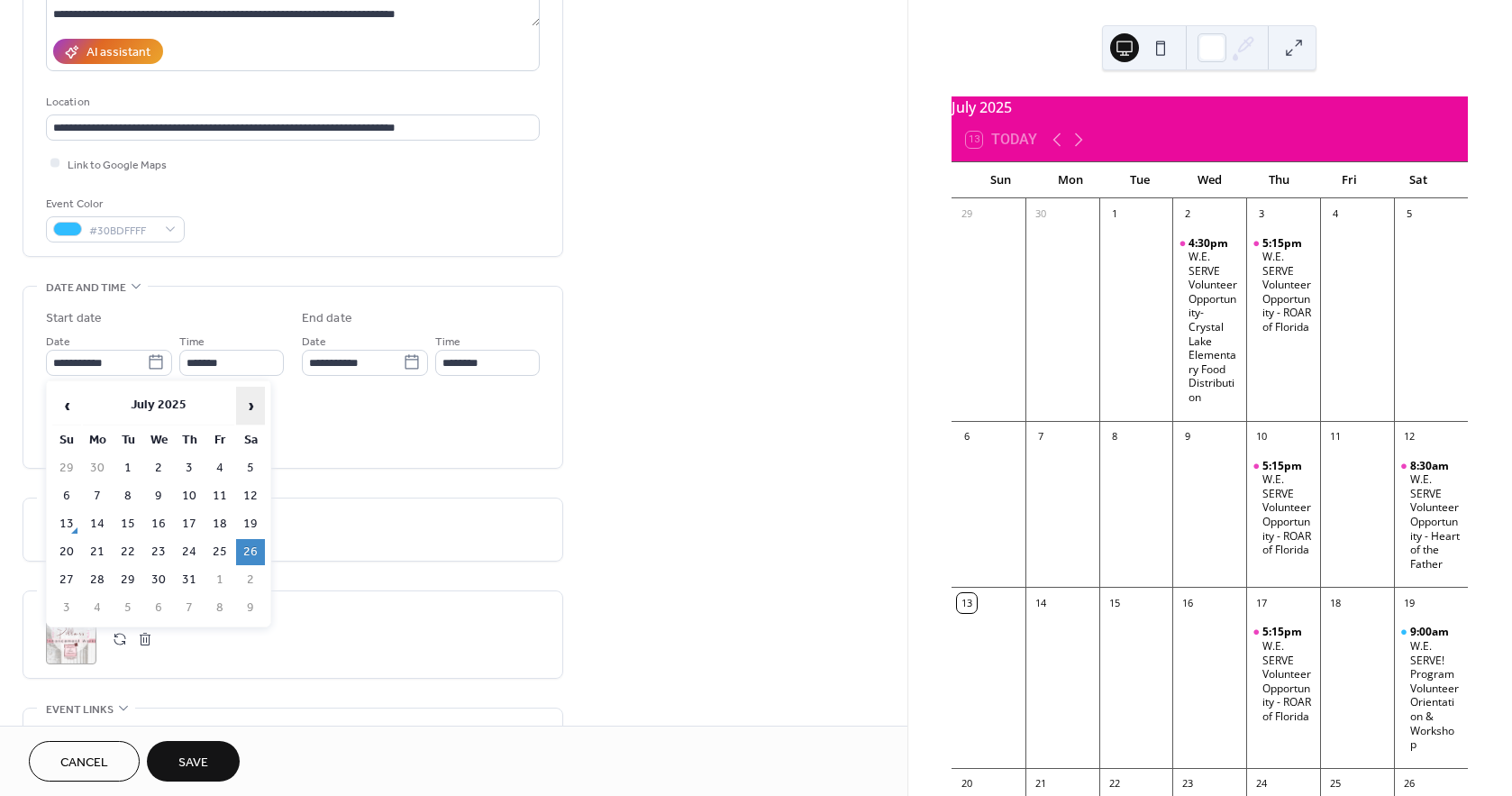 click on "›" at bounding box center (250, 406) 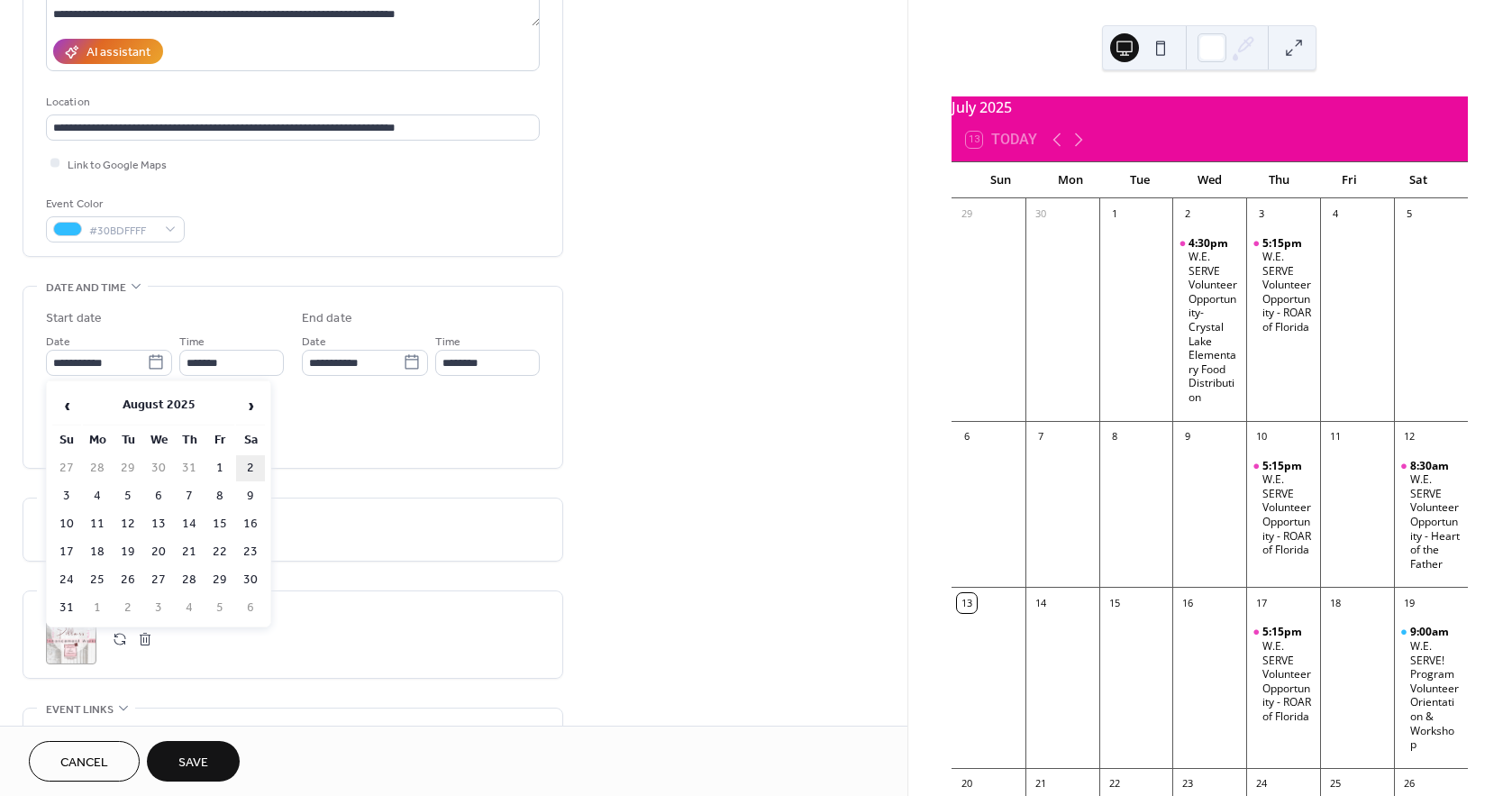 click on "2" at bounding box center (250, 468) 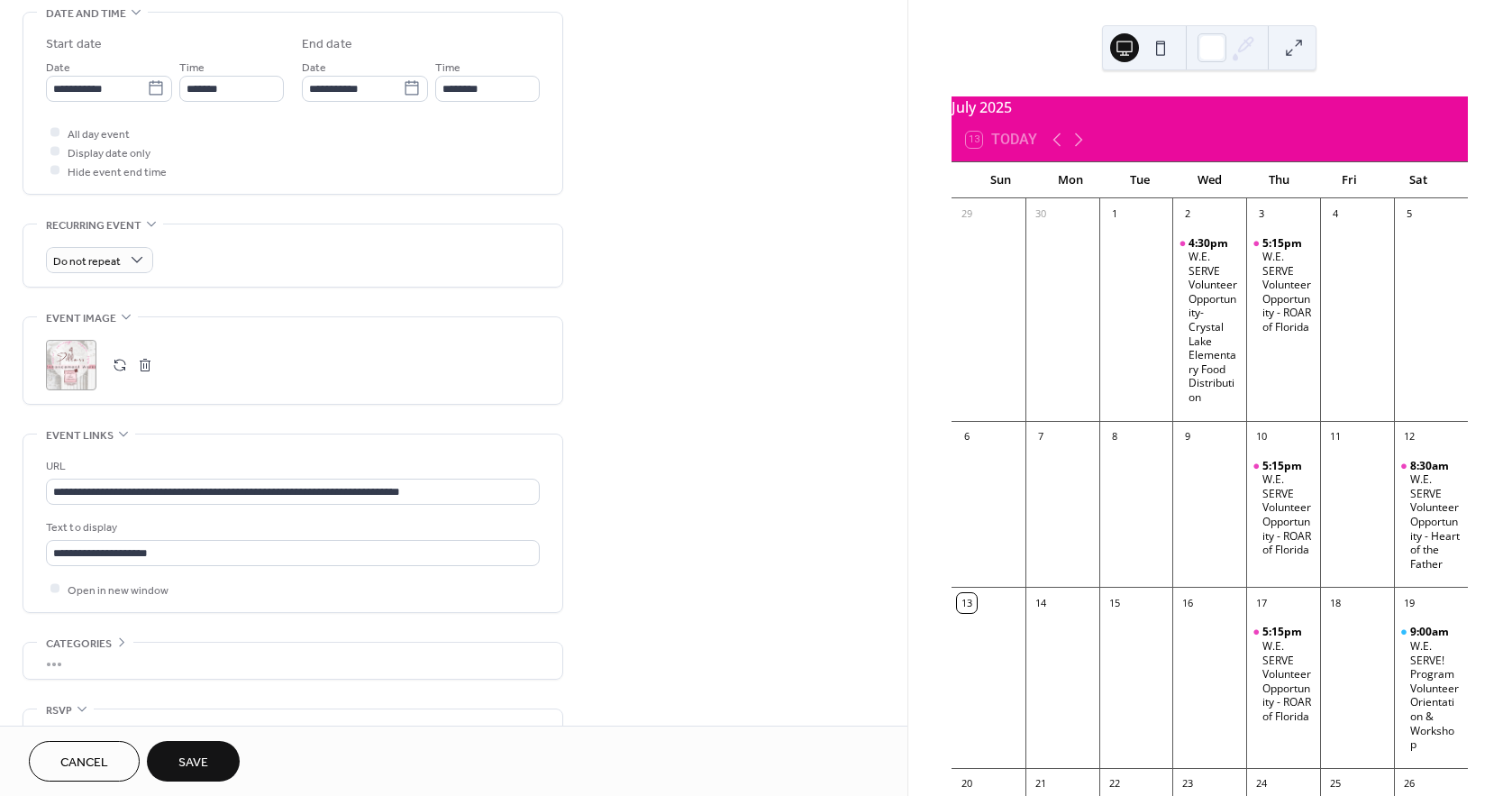 scroll, scrollTop: 600, scrollLeft: 0, axis: vertical 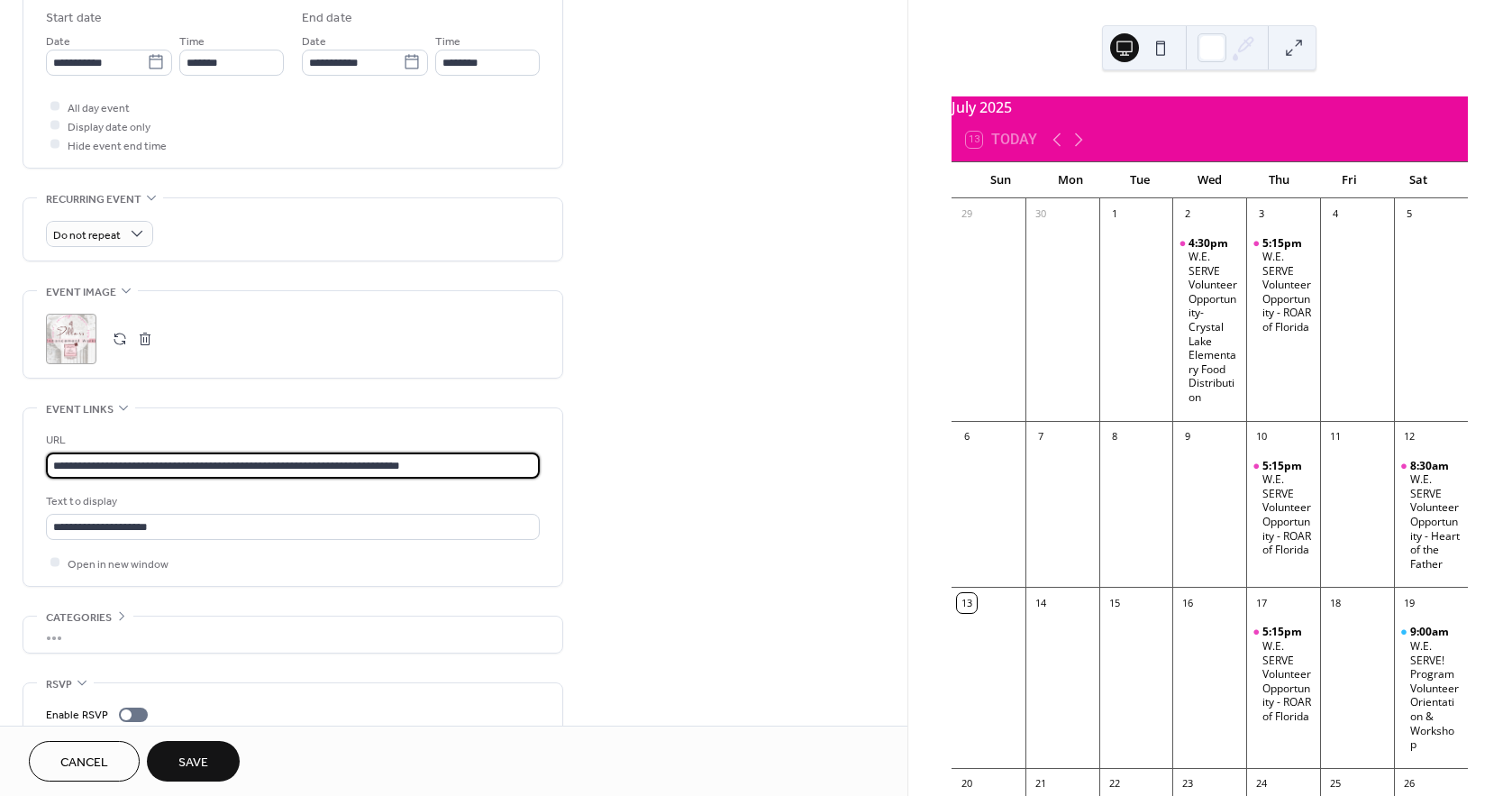 drag, startPoint x: 454, startPoint y: 456, endPoint x: 43, endPoint y: 465, distance: 411.09853 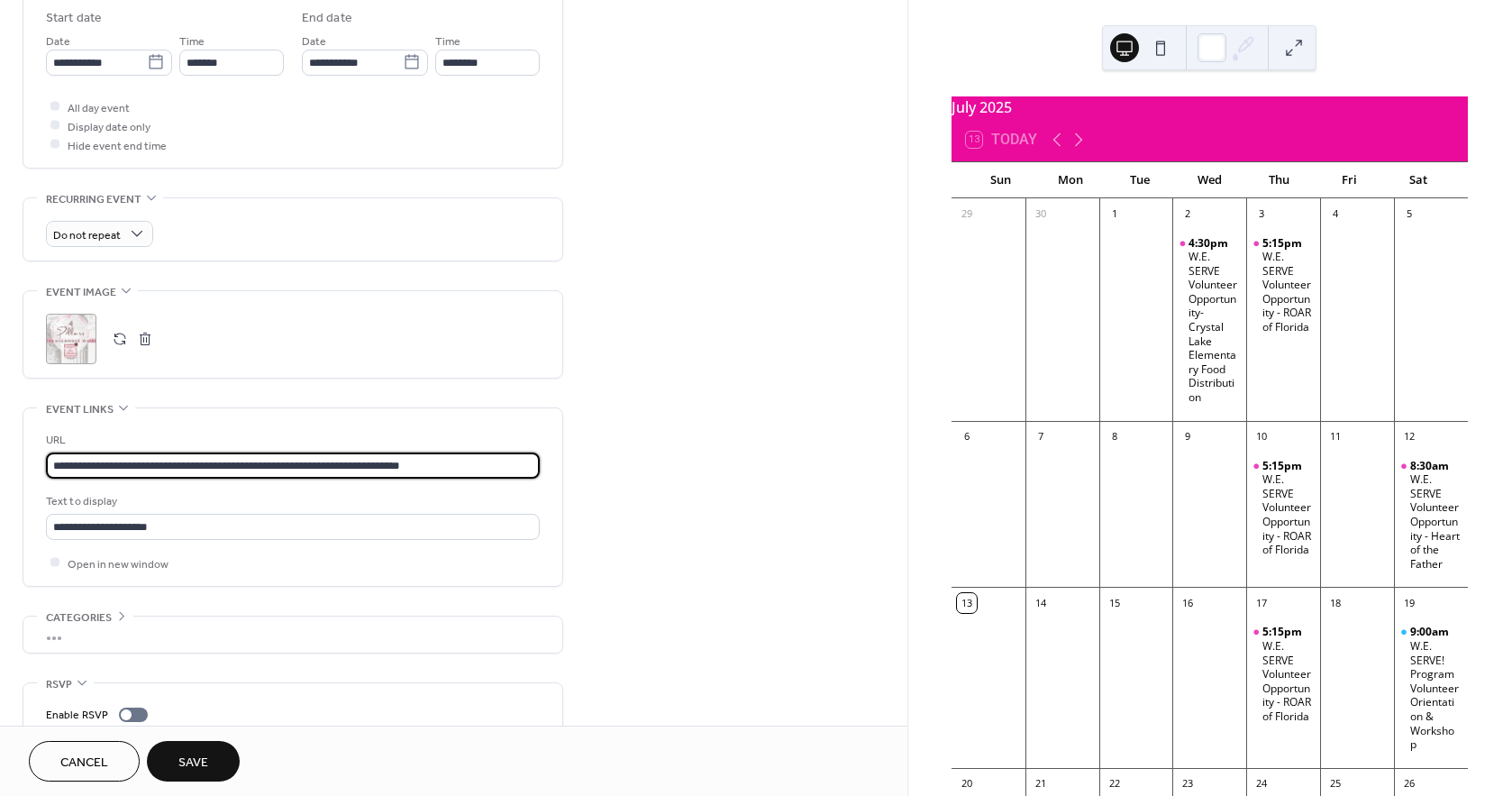 click on "**********" at bounding box center (293, 497) 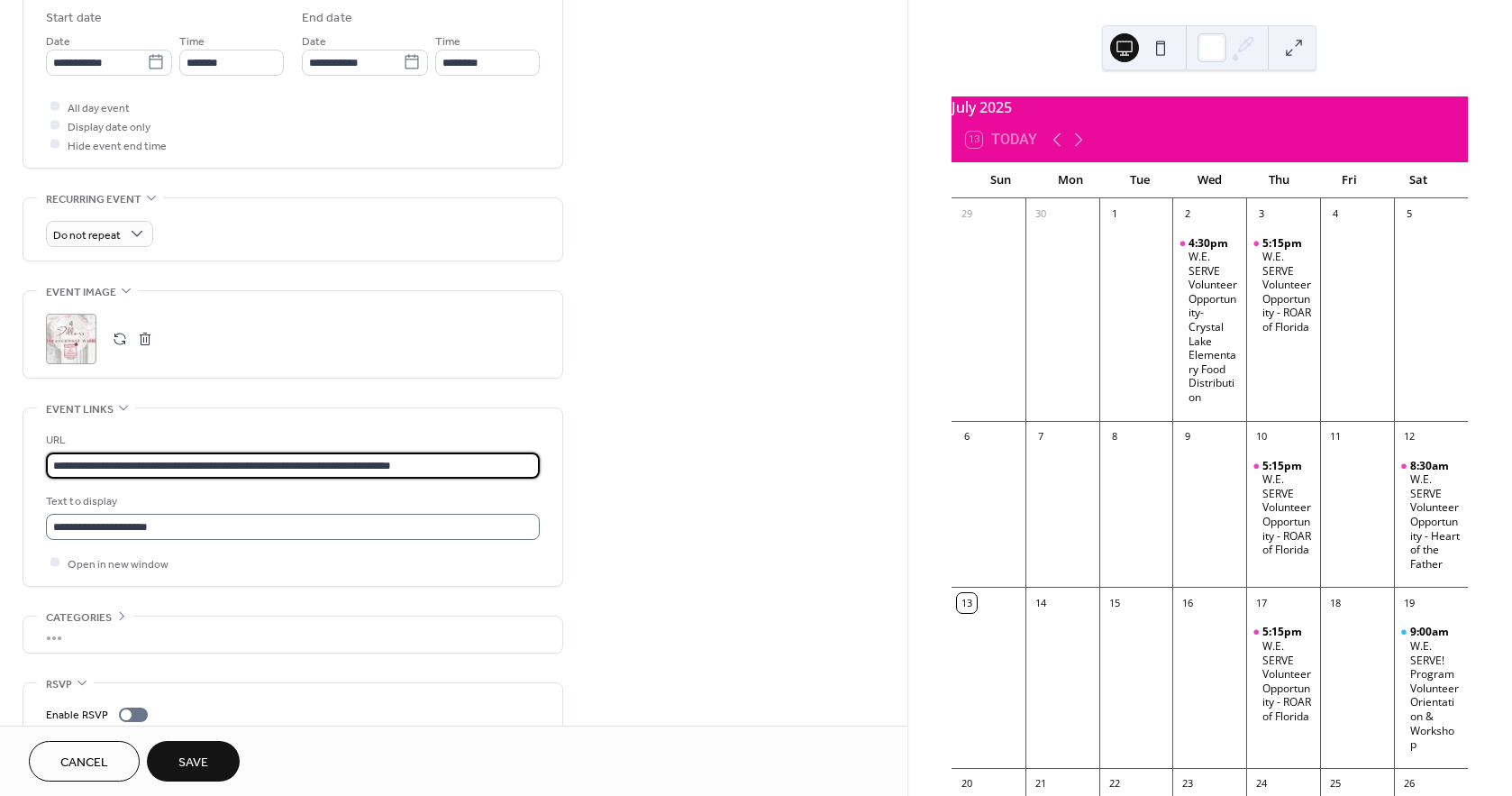 type on "**********" 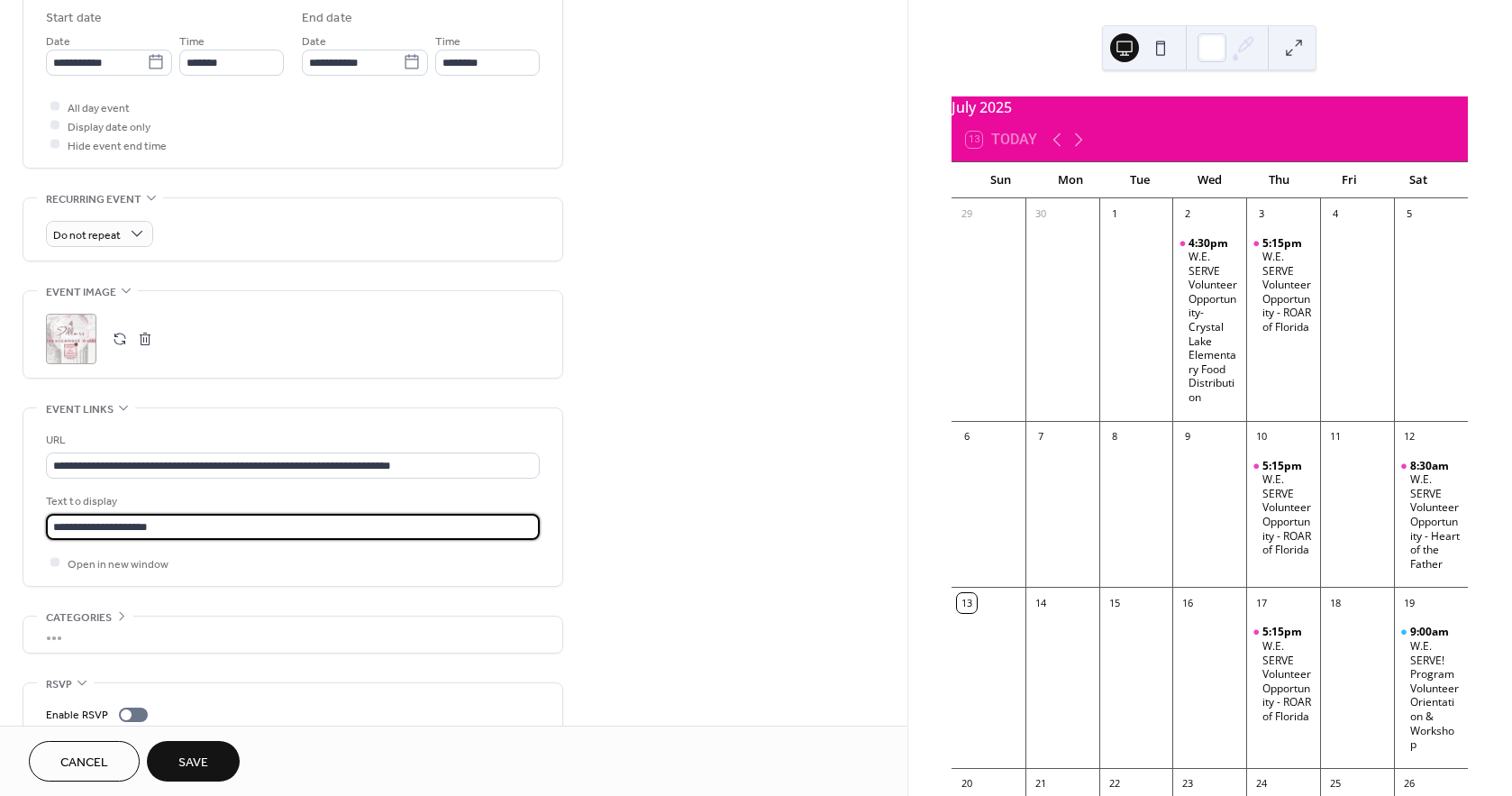 drag, startPoint x: 185, startPoint y: 524, endPoint x: 41, endPoint y: 517, distance: 144.17 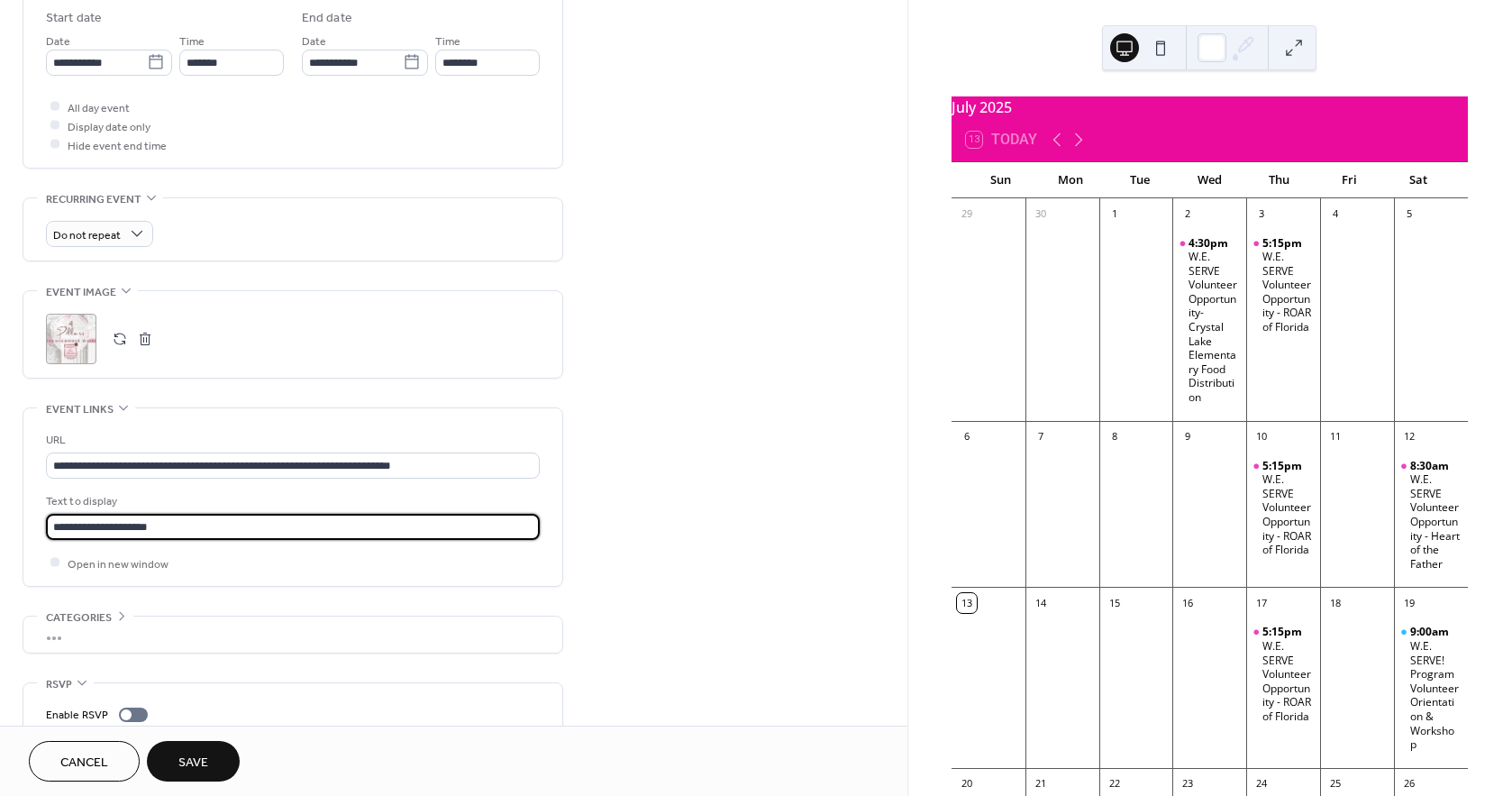 click on "**********" at bounding box center [293, 497] 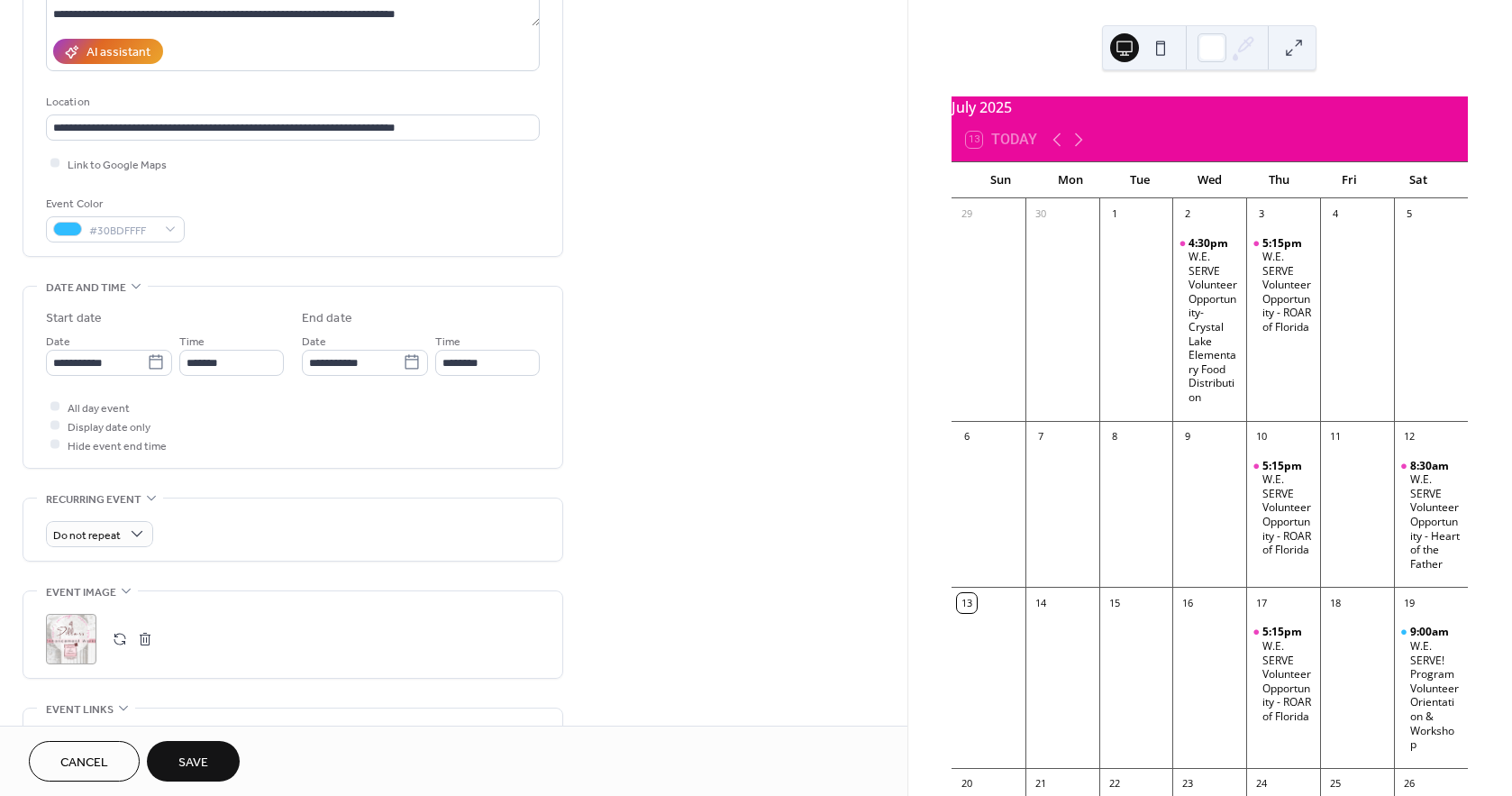 scroll, scrollTop: 0, scrollLeft: 0, axis: both 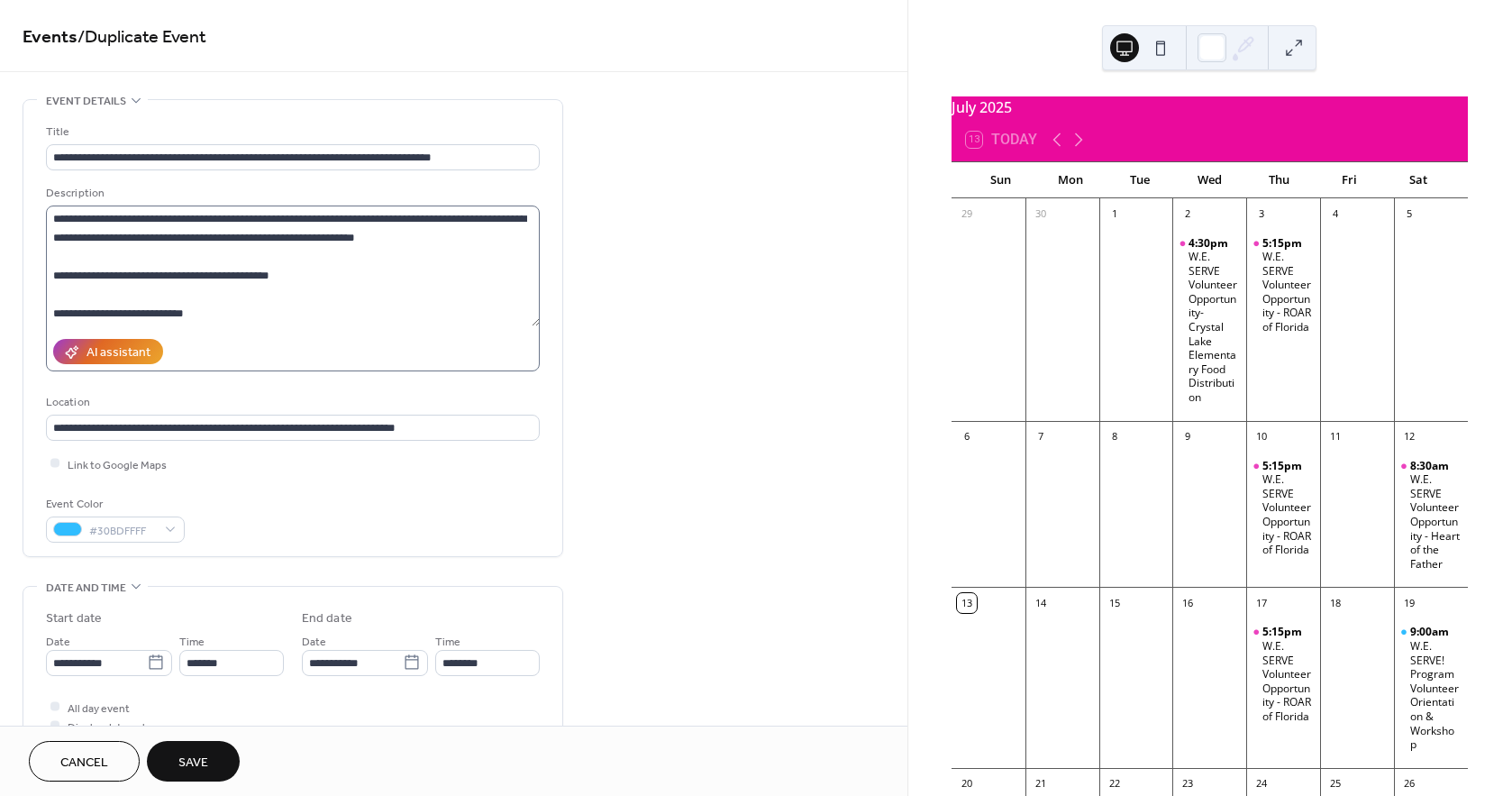 type on "**********" 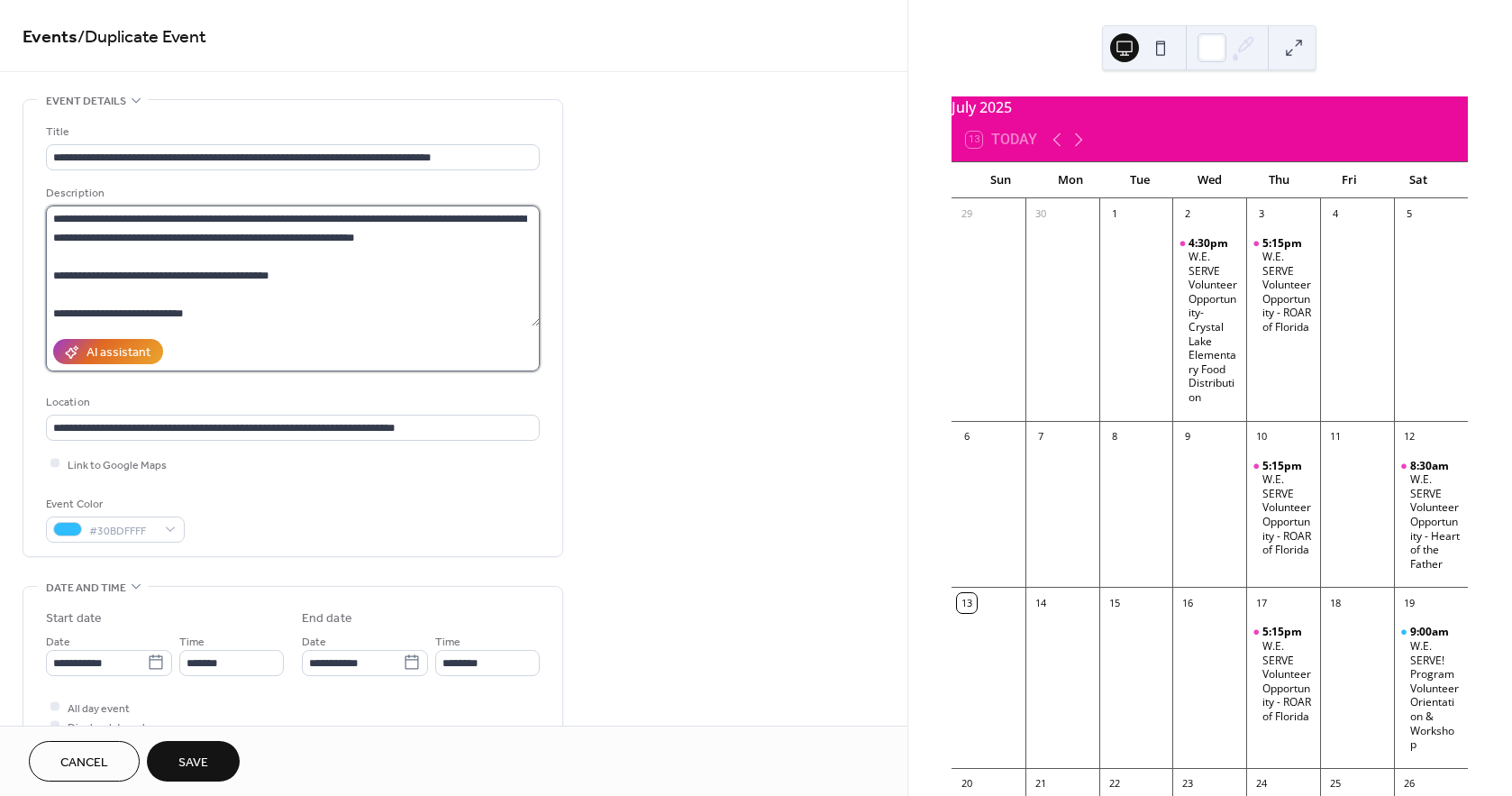 click on "**********" at bounding box center [293, 266] 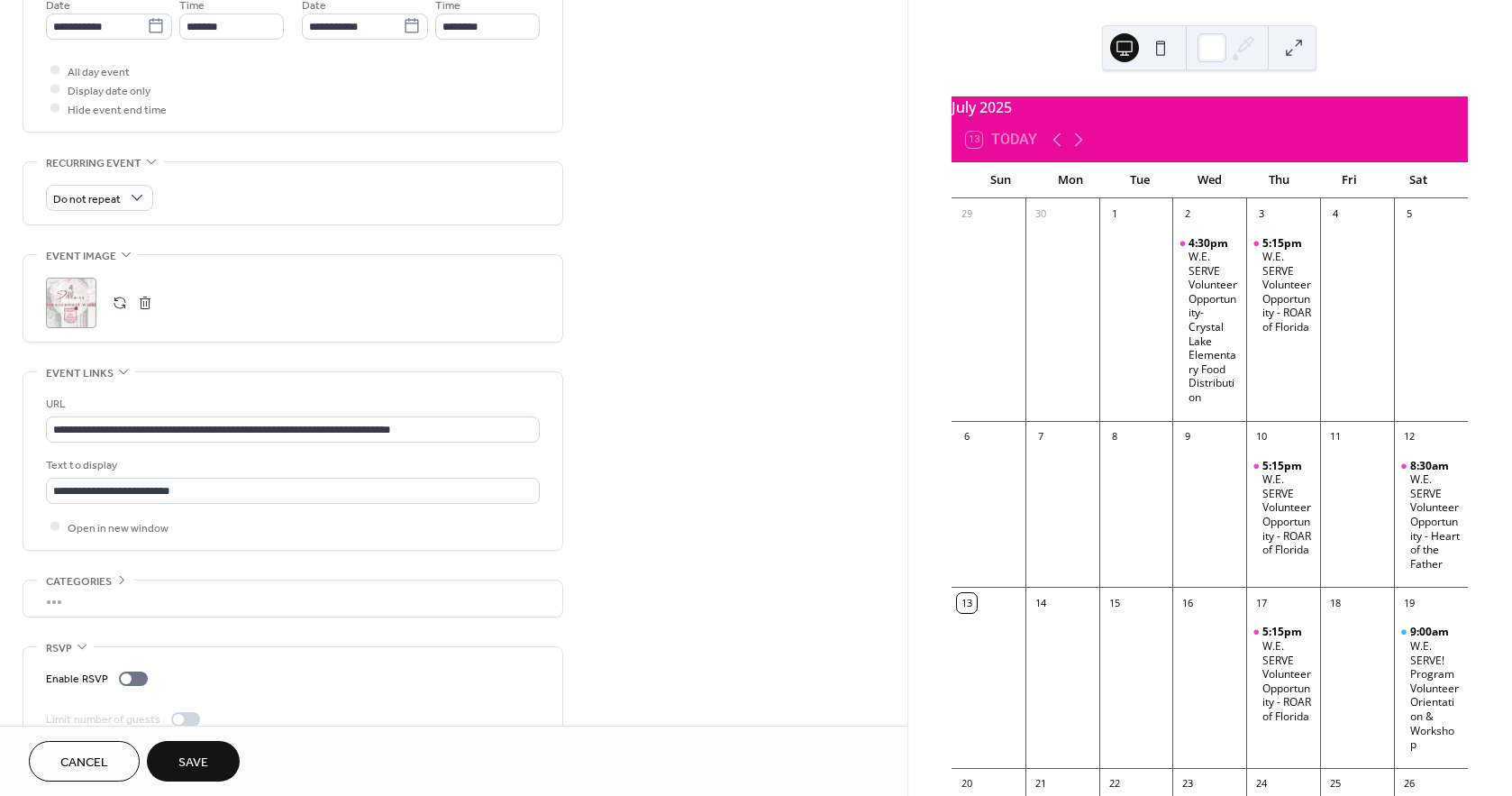 scroll, scrollTop: 672, scrollLeft: 0, axis: vertical 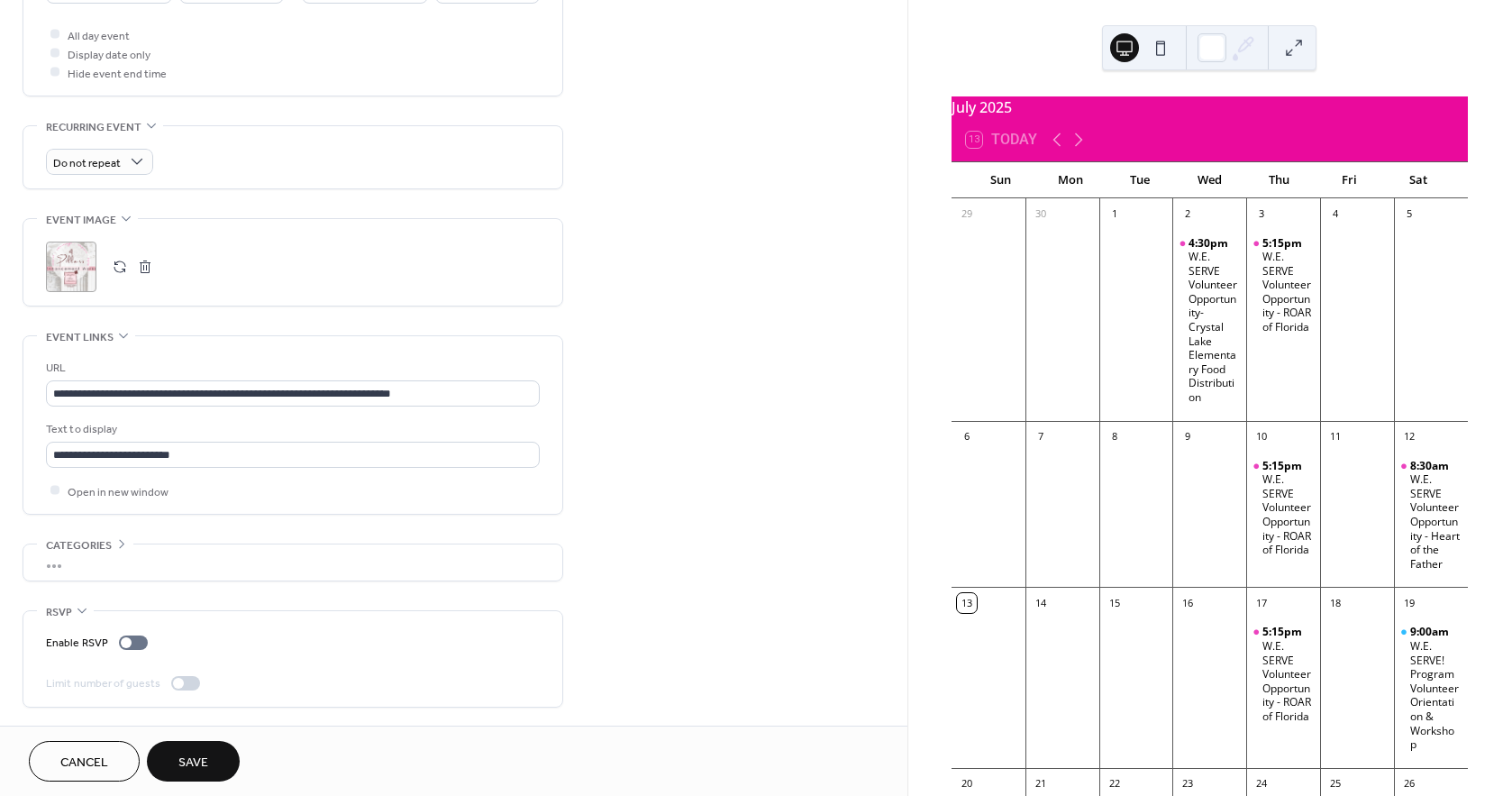 type on "**********" 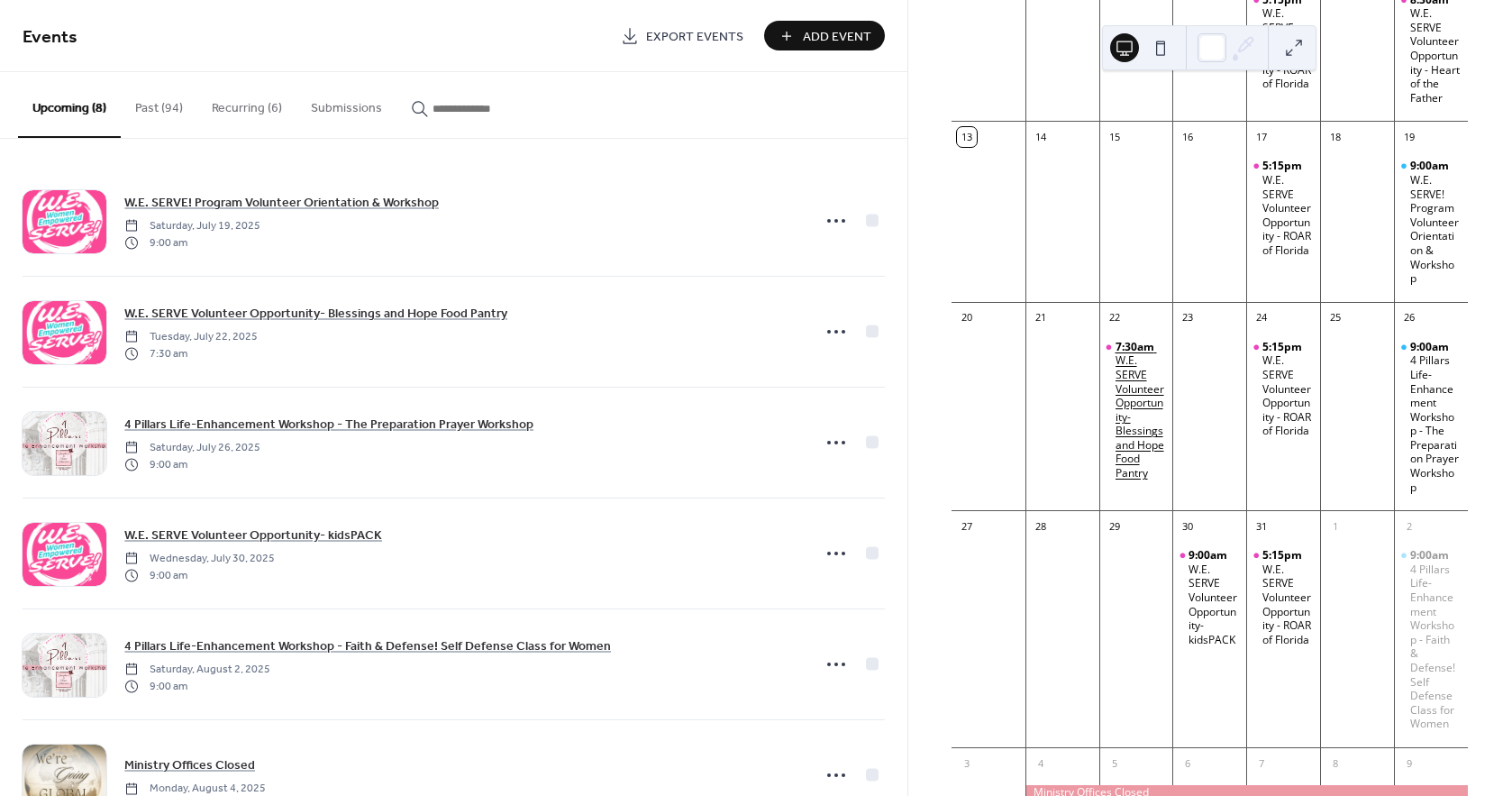 scroll, scrollTop: 500, scrollLeft: 0, axis: vertical 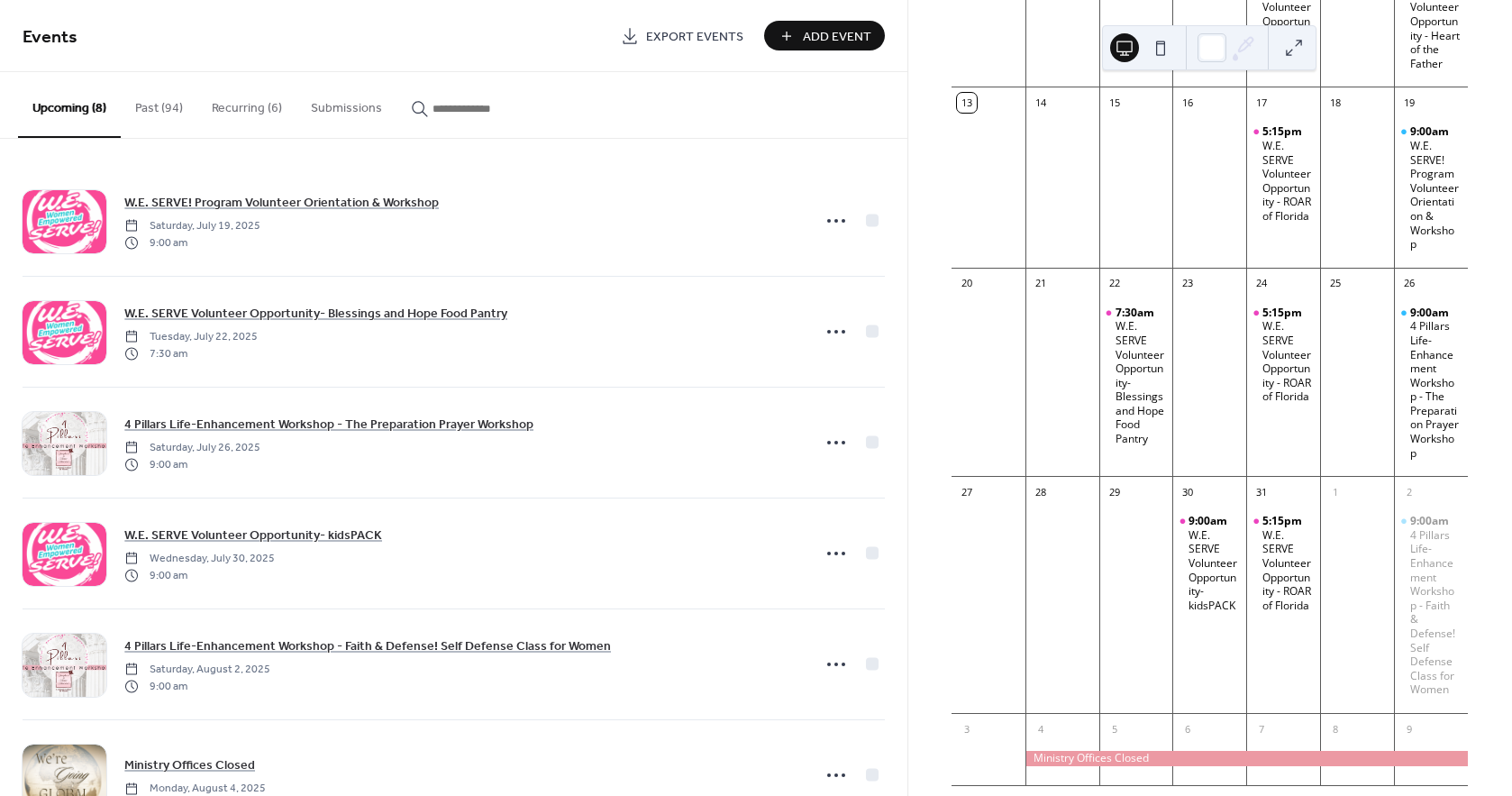 click on "Add Event" at bounding box center [824, 35] 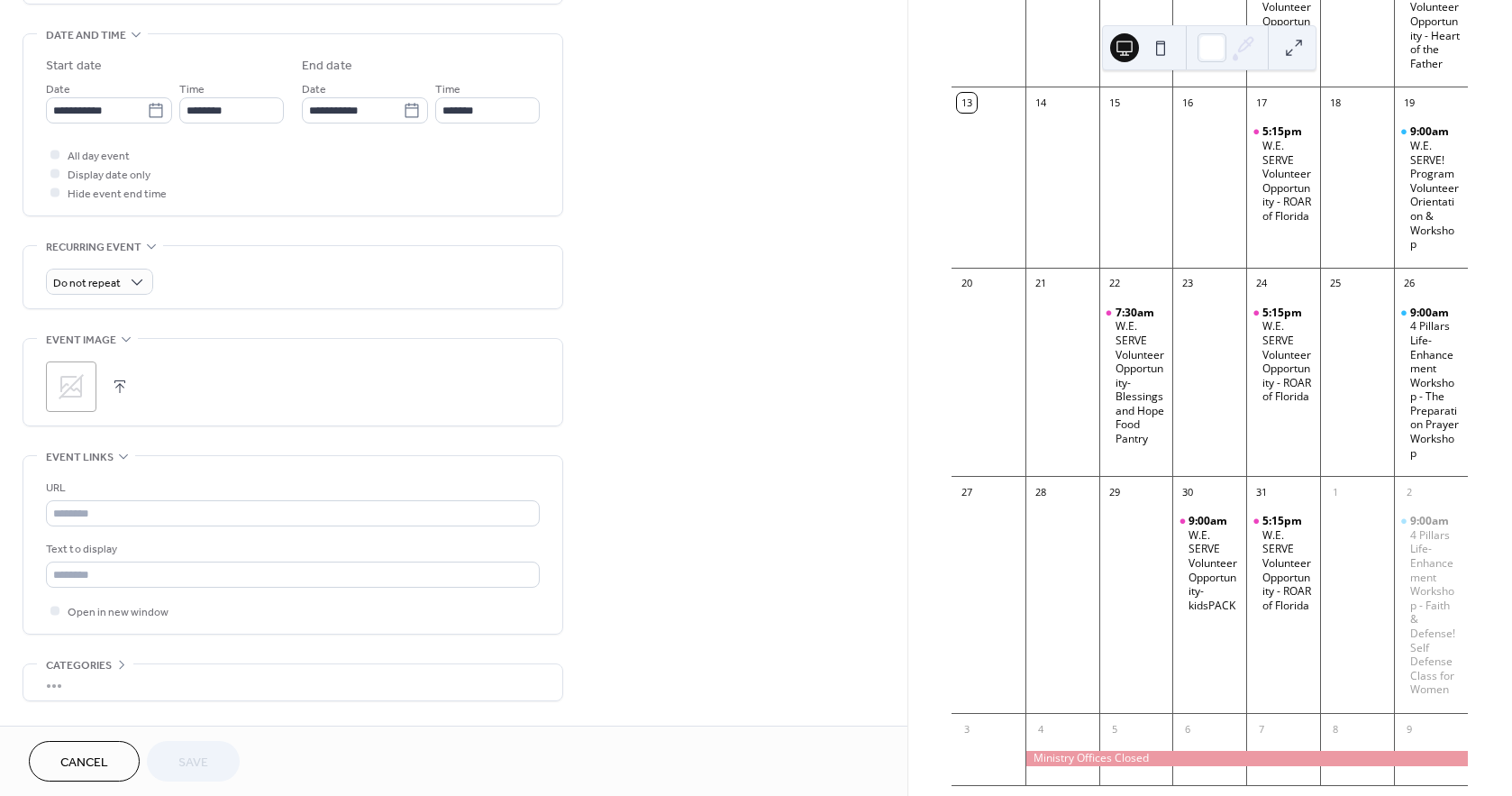 scroll, scrollTop: 600, scrollLeft: 0, axis: vertical 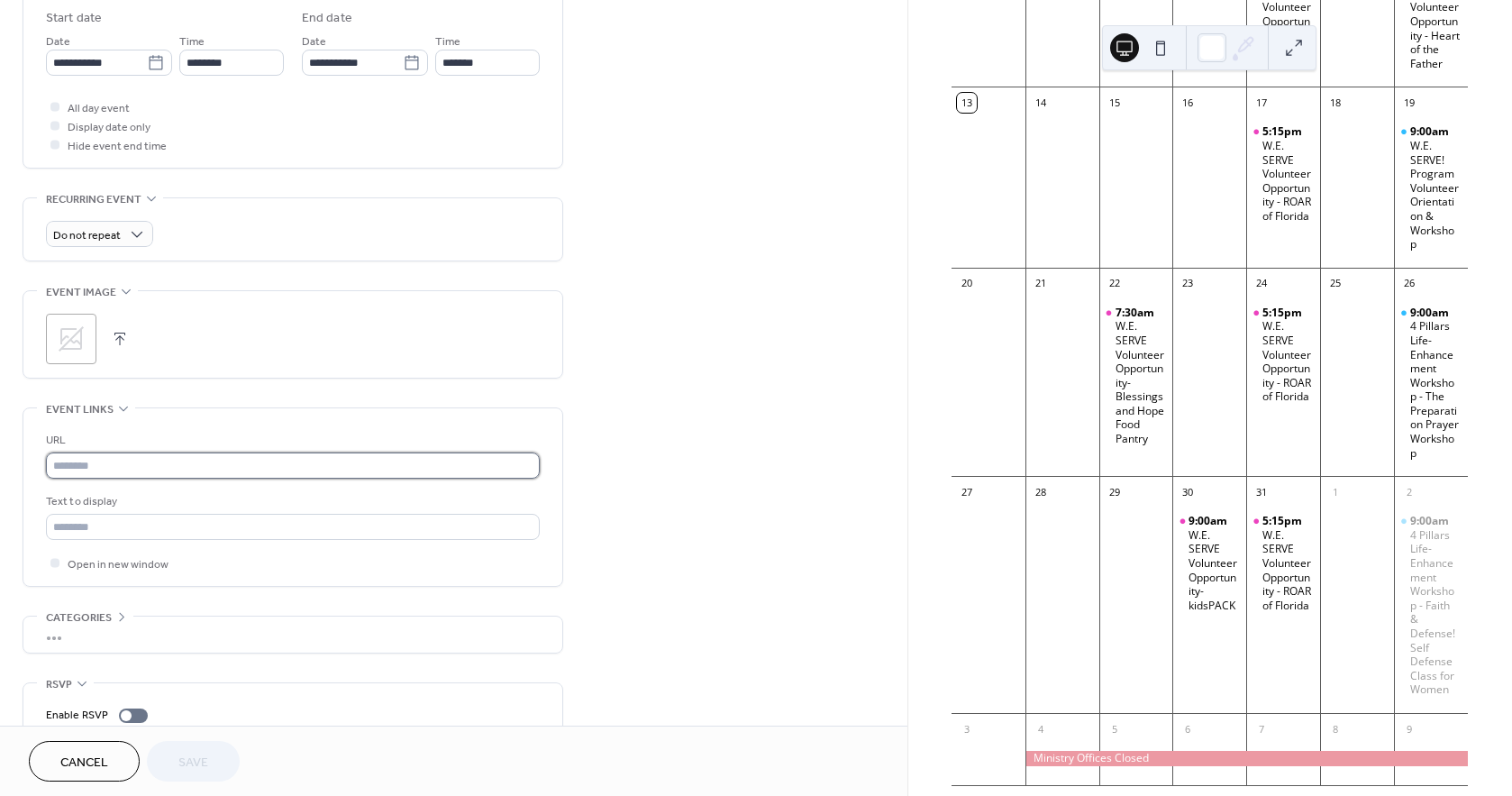 click at bounding box center [293, 465] 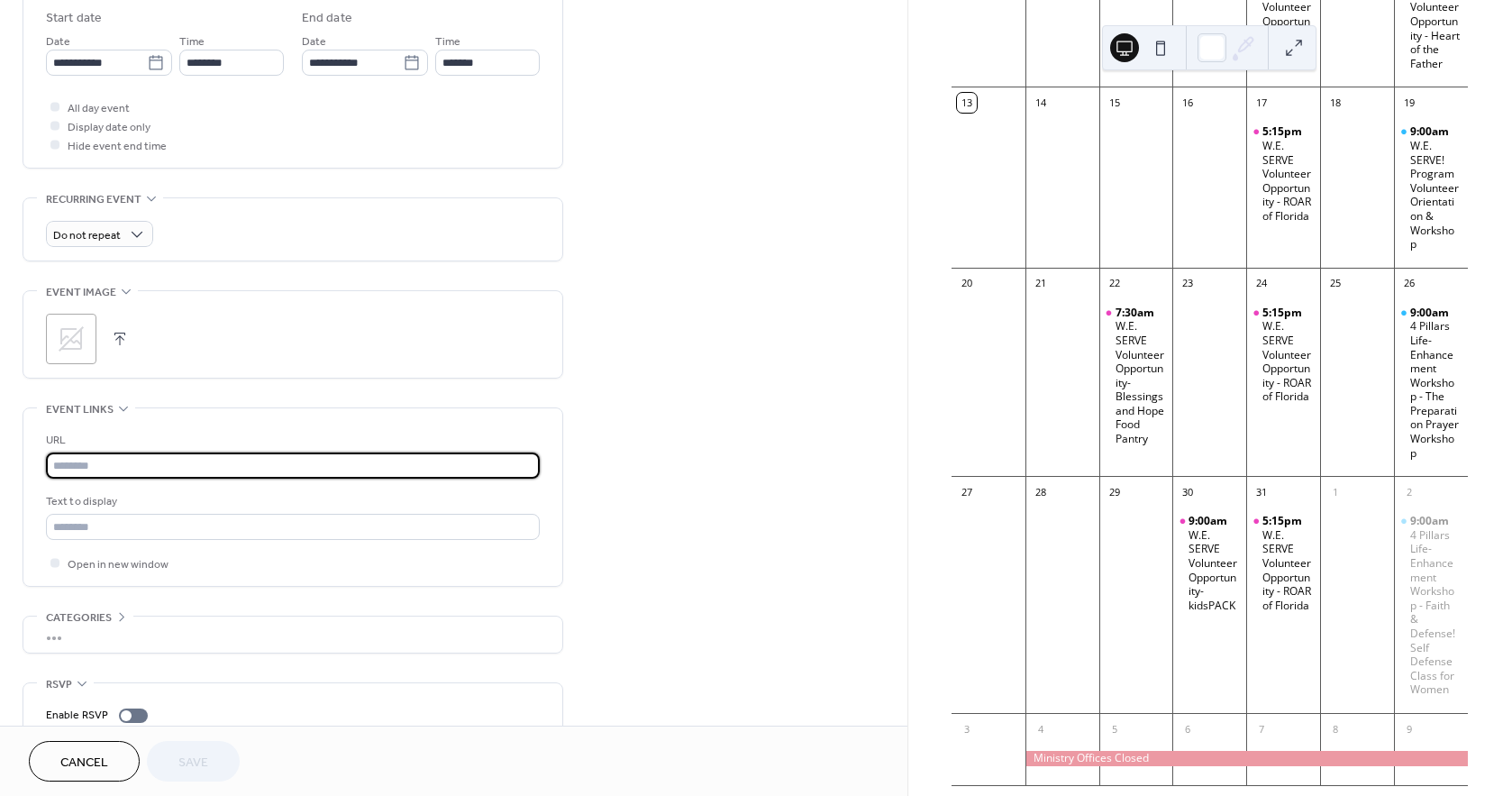 paste on "**********" 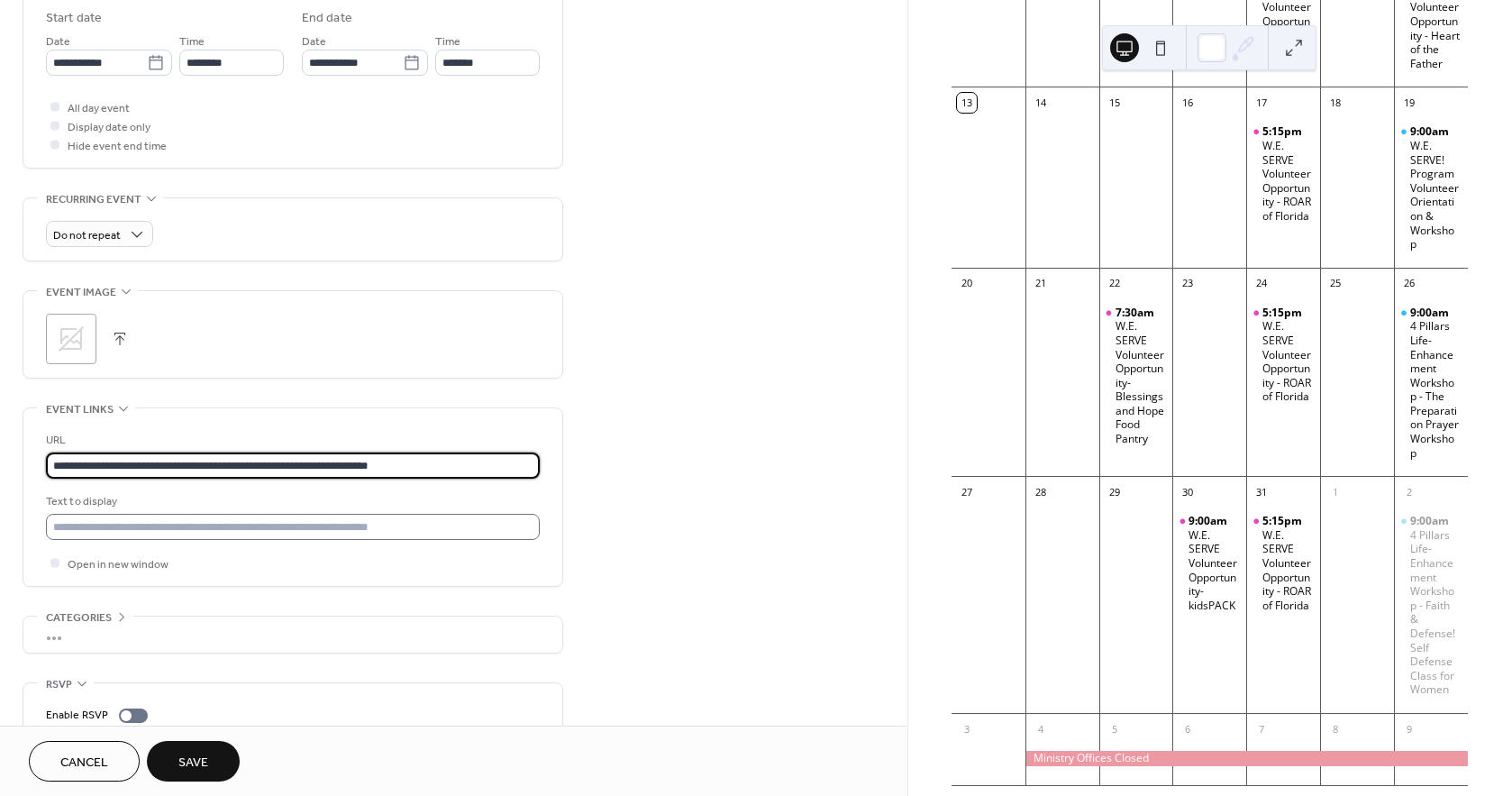 type on "**********" 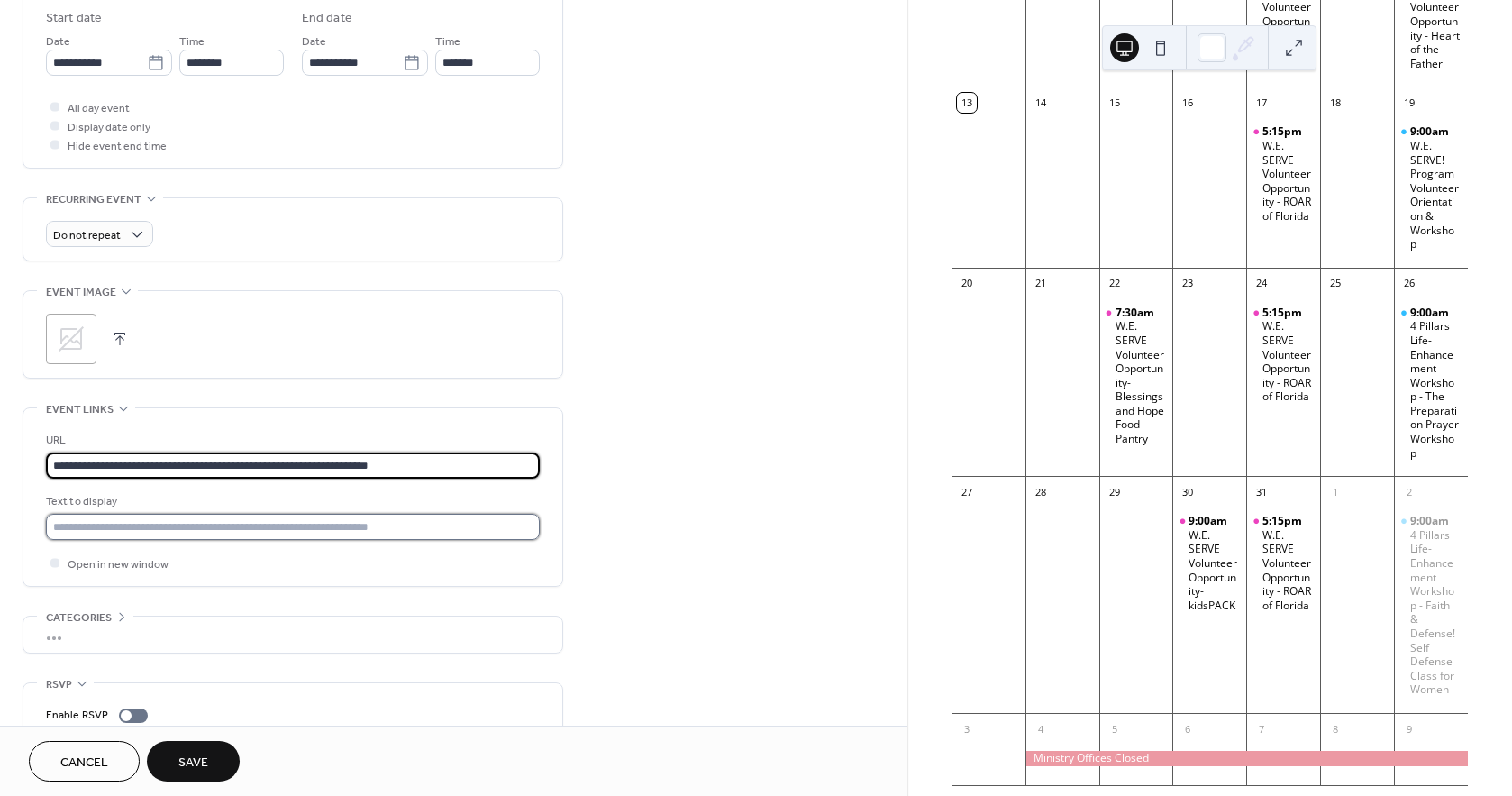 click at bounding box center [293, 526] 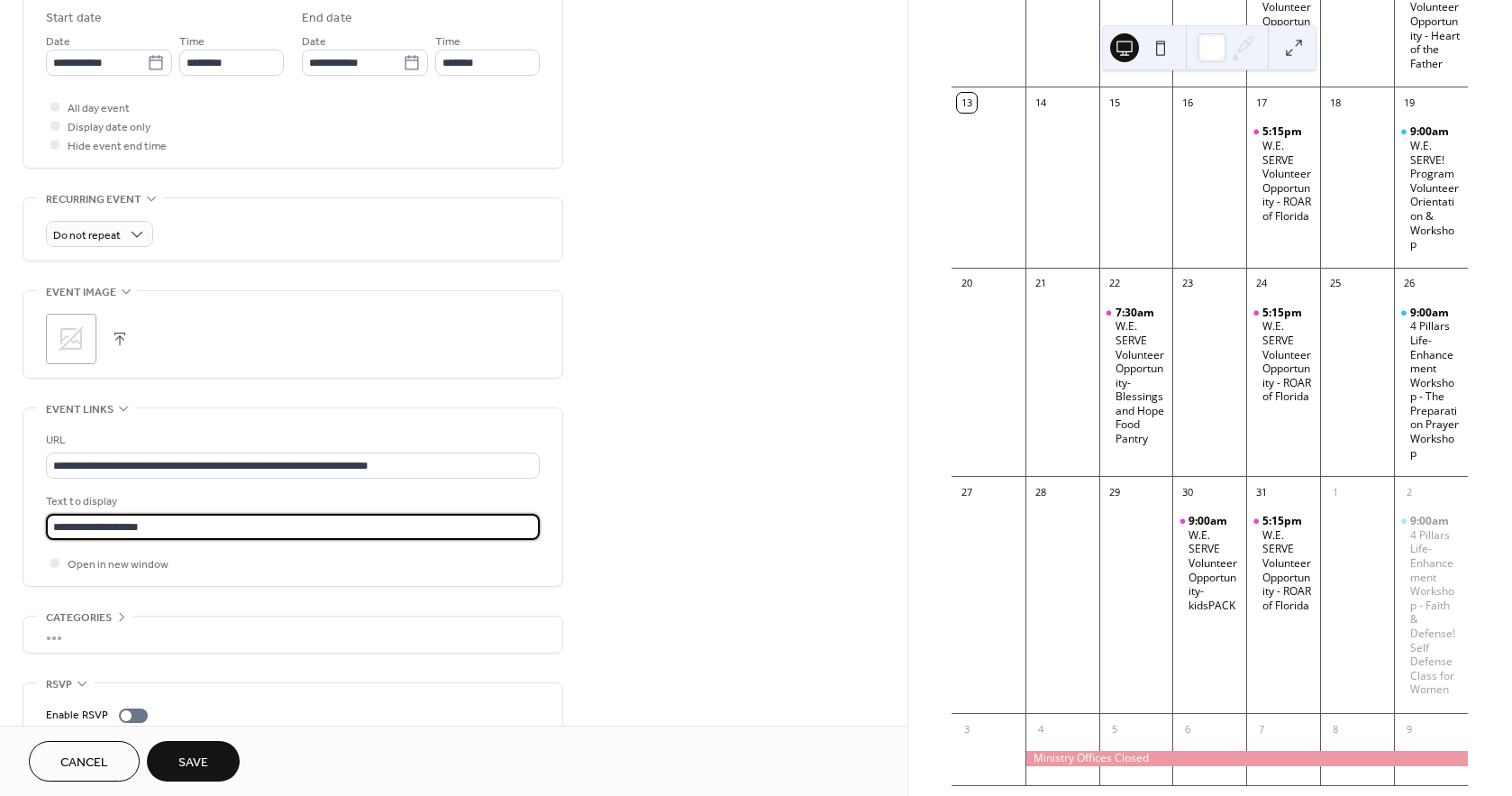 type on "**********" 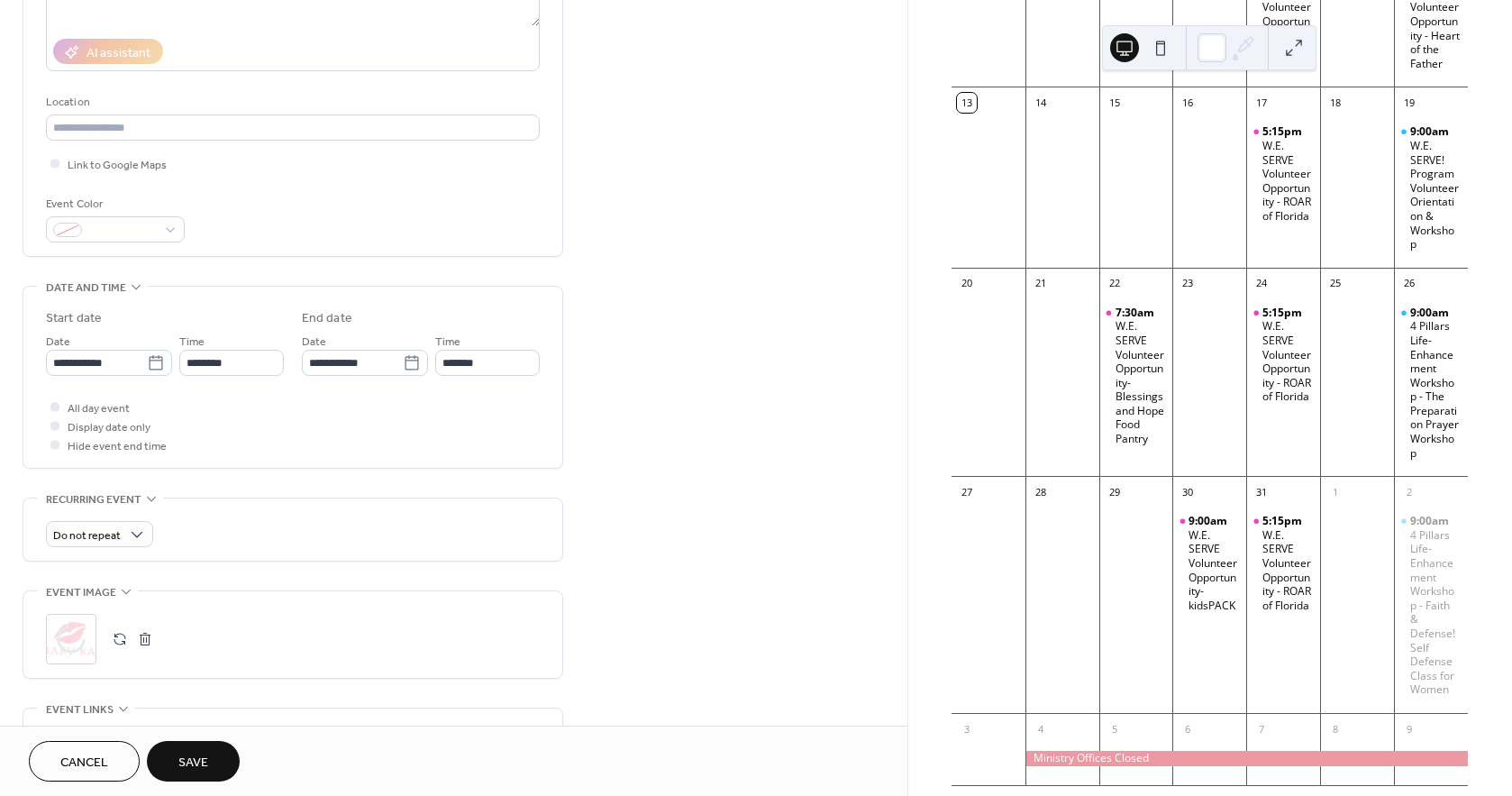 scroll, scrollTop: 0, scrollLeft: 0, axis: both 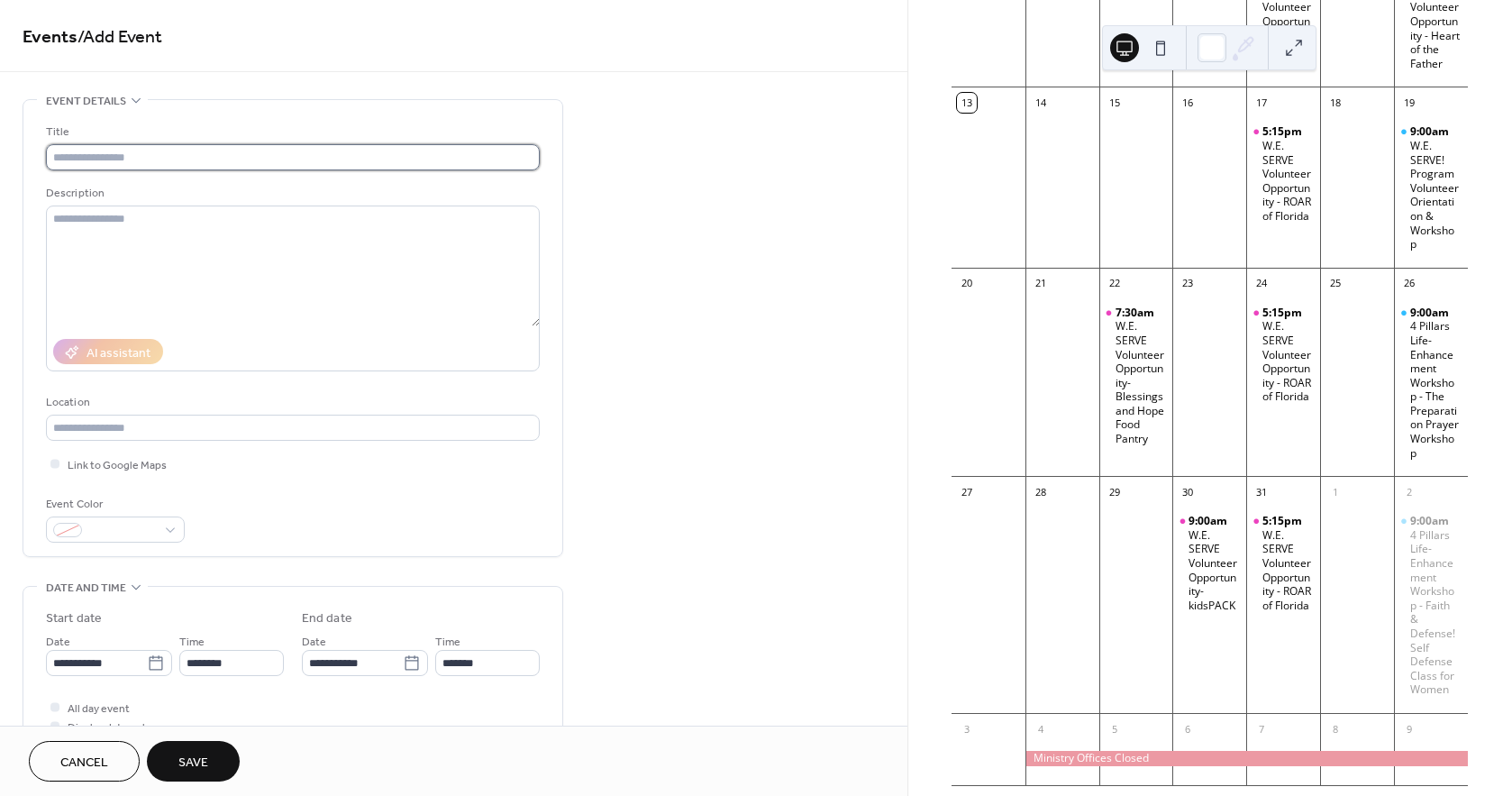 click at bounding box center (293, 157) 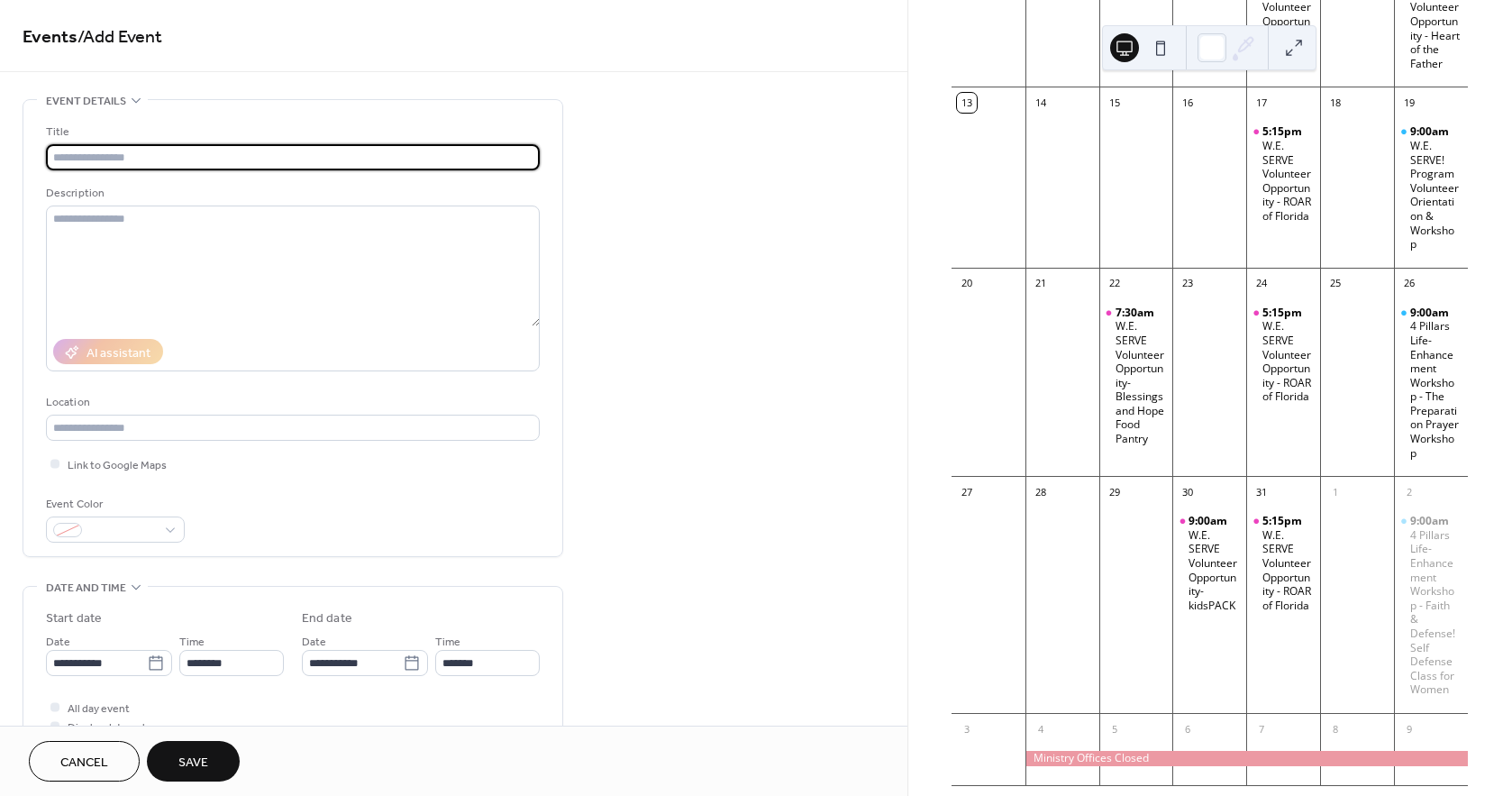 paste on "**********" 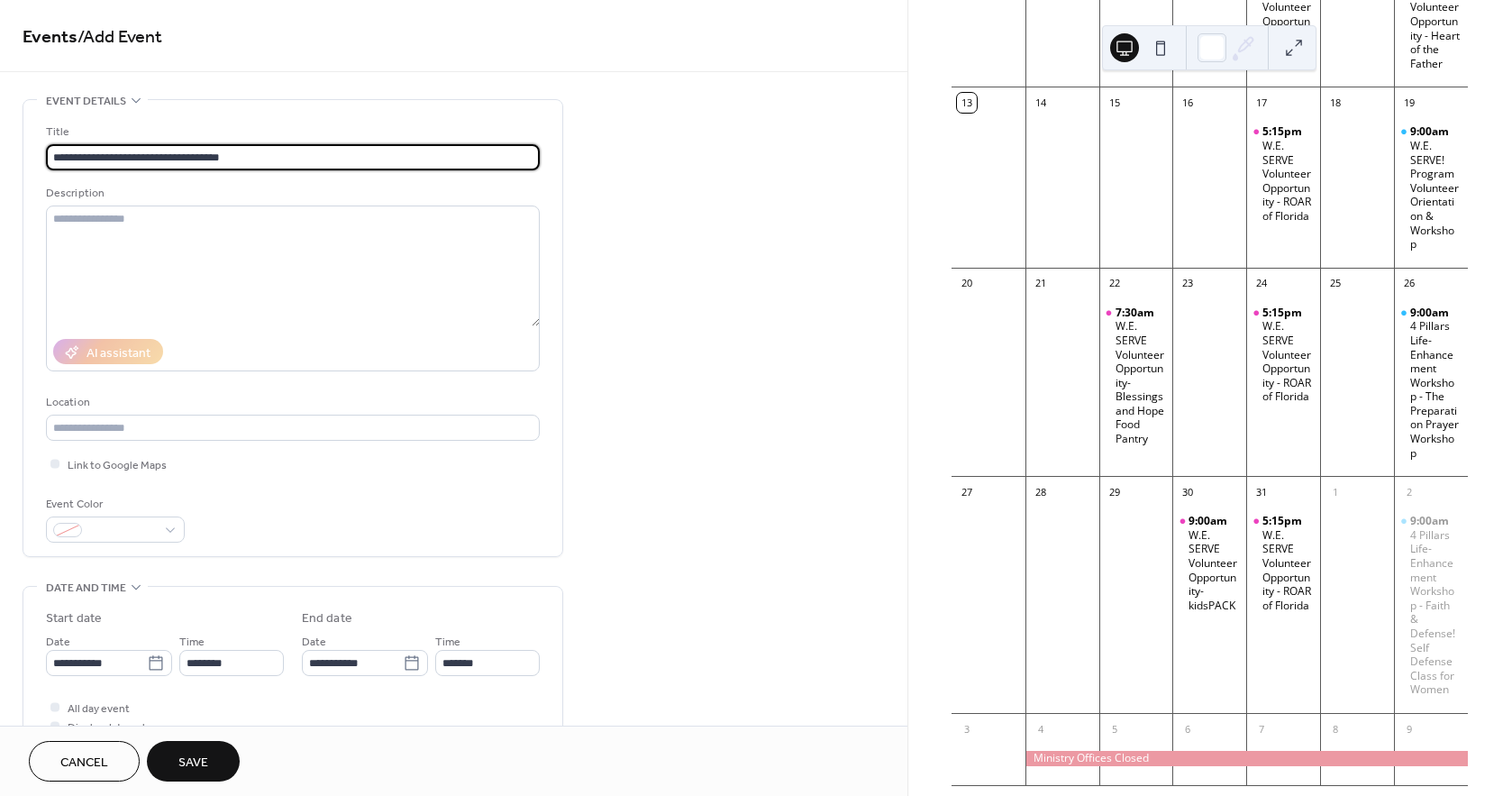 type on "**********" 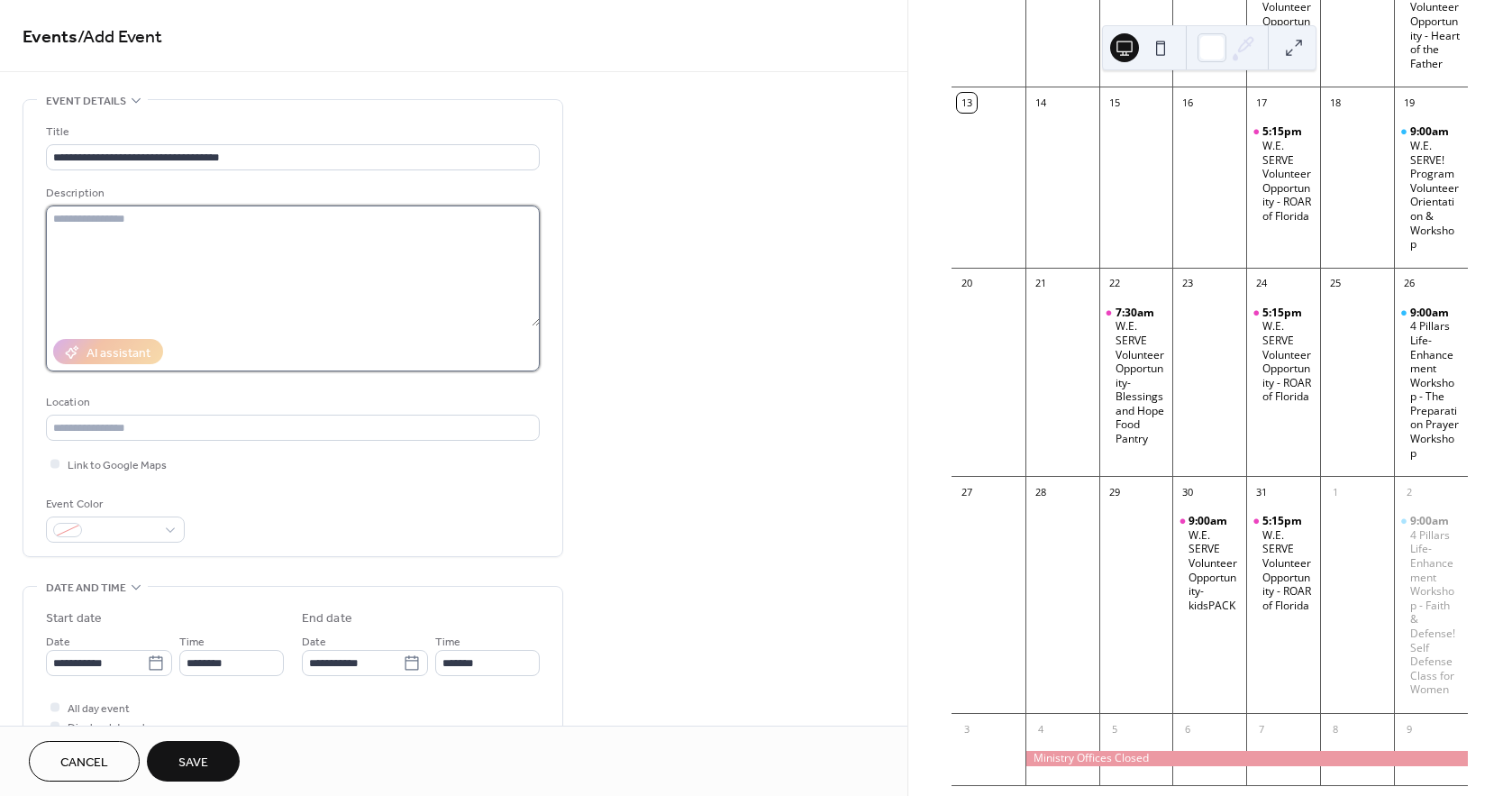 click at bounding box center (293, 266) 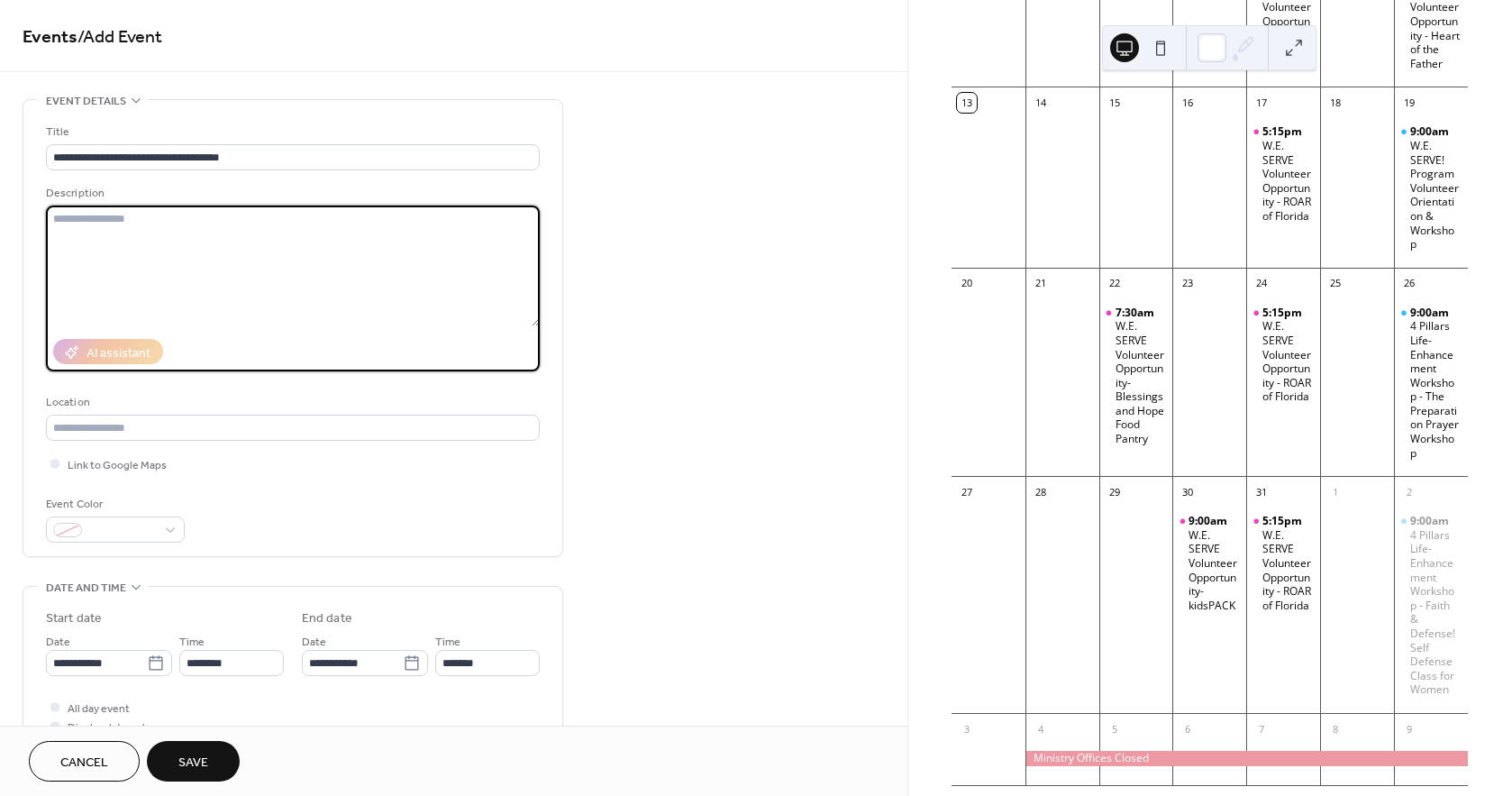 paste on "**********" 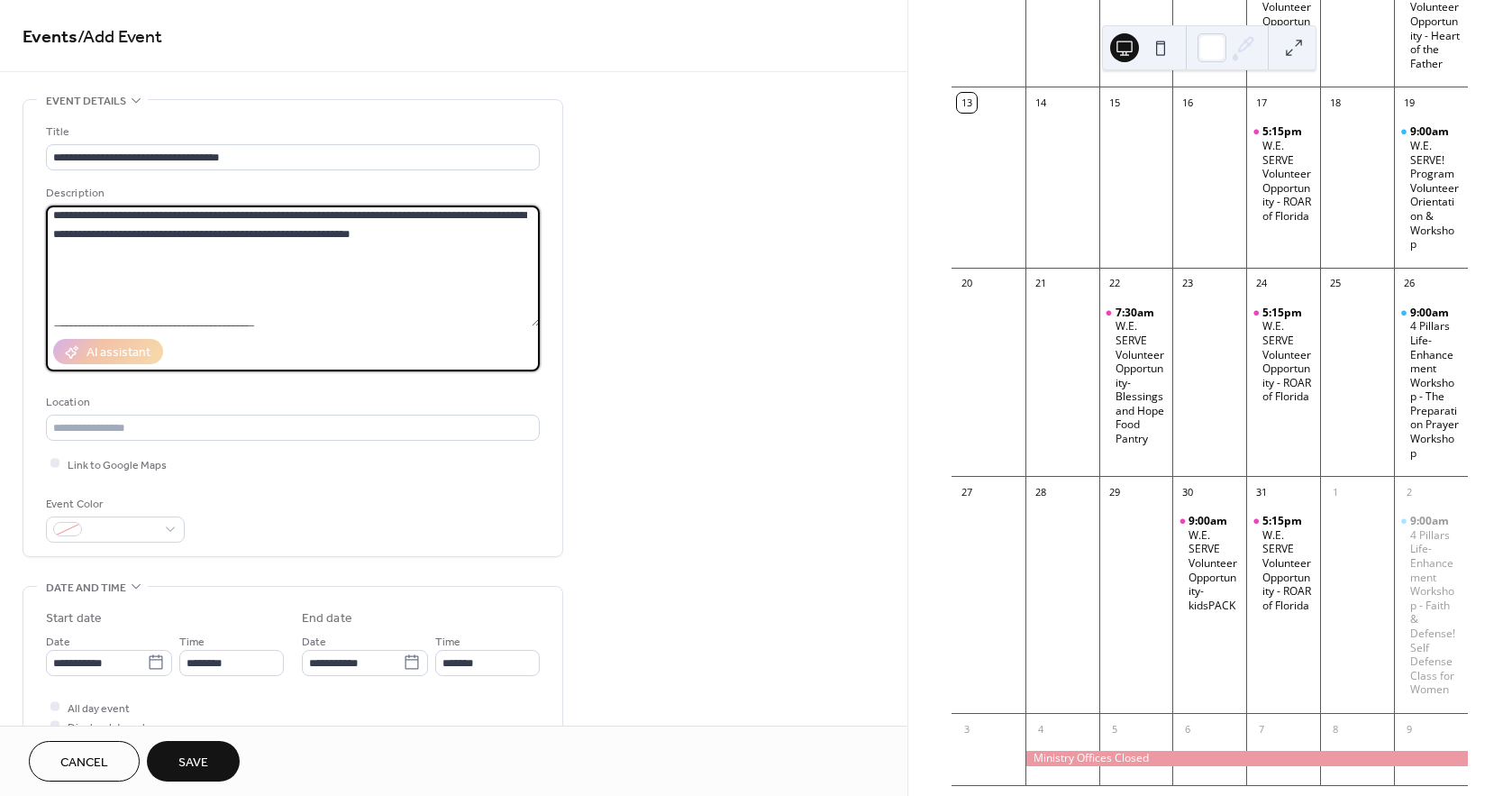 scroll, scrollTop: 0, scrollLeft: 0, axis: both 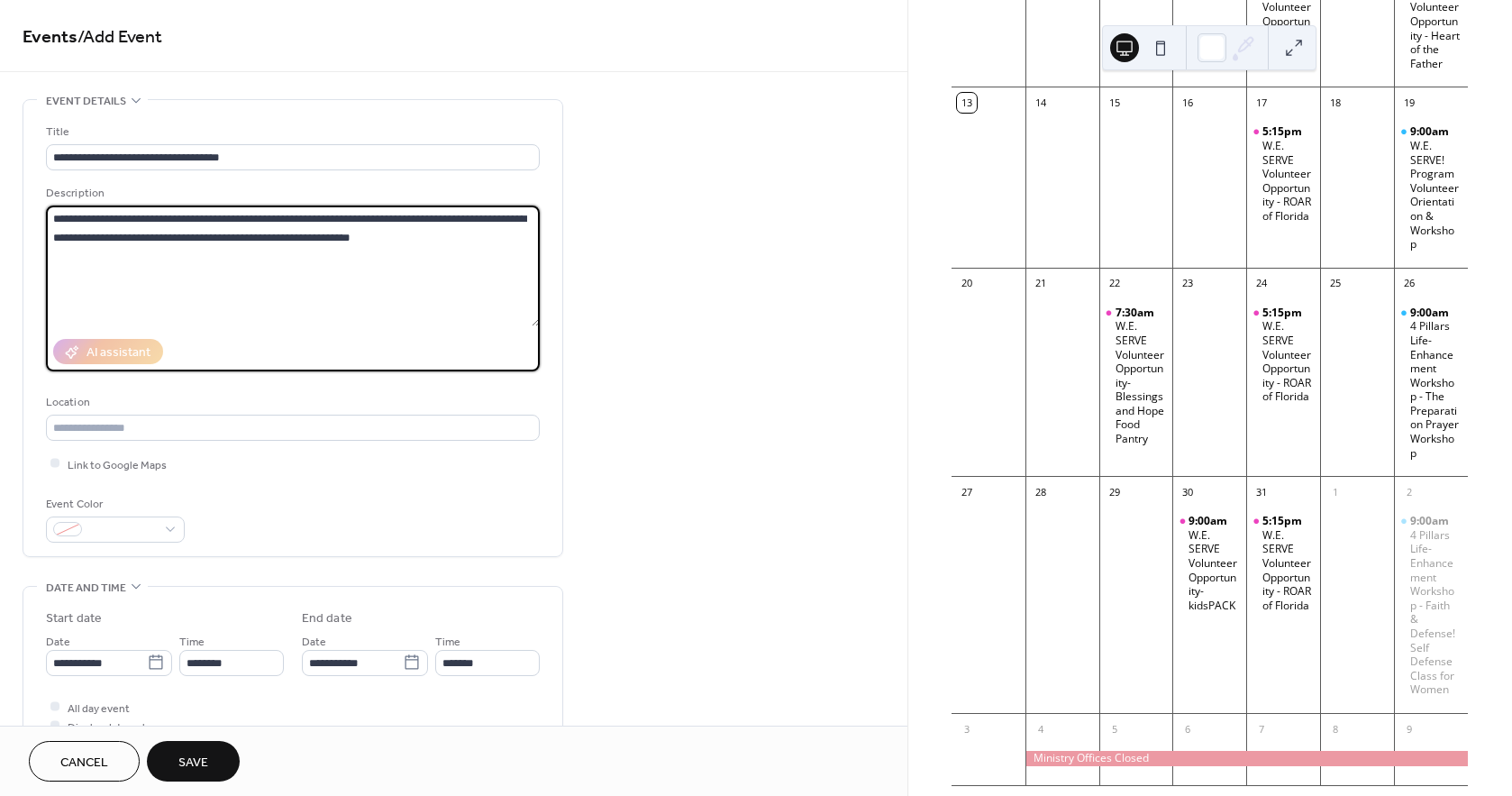 click on "**********" at bounding box center (293, 266) 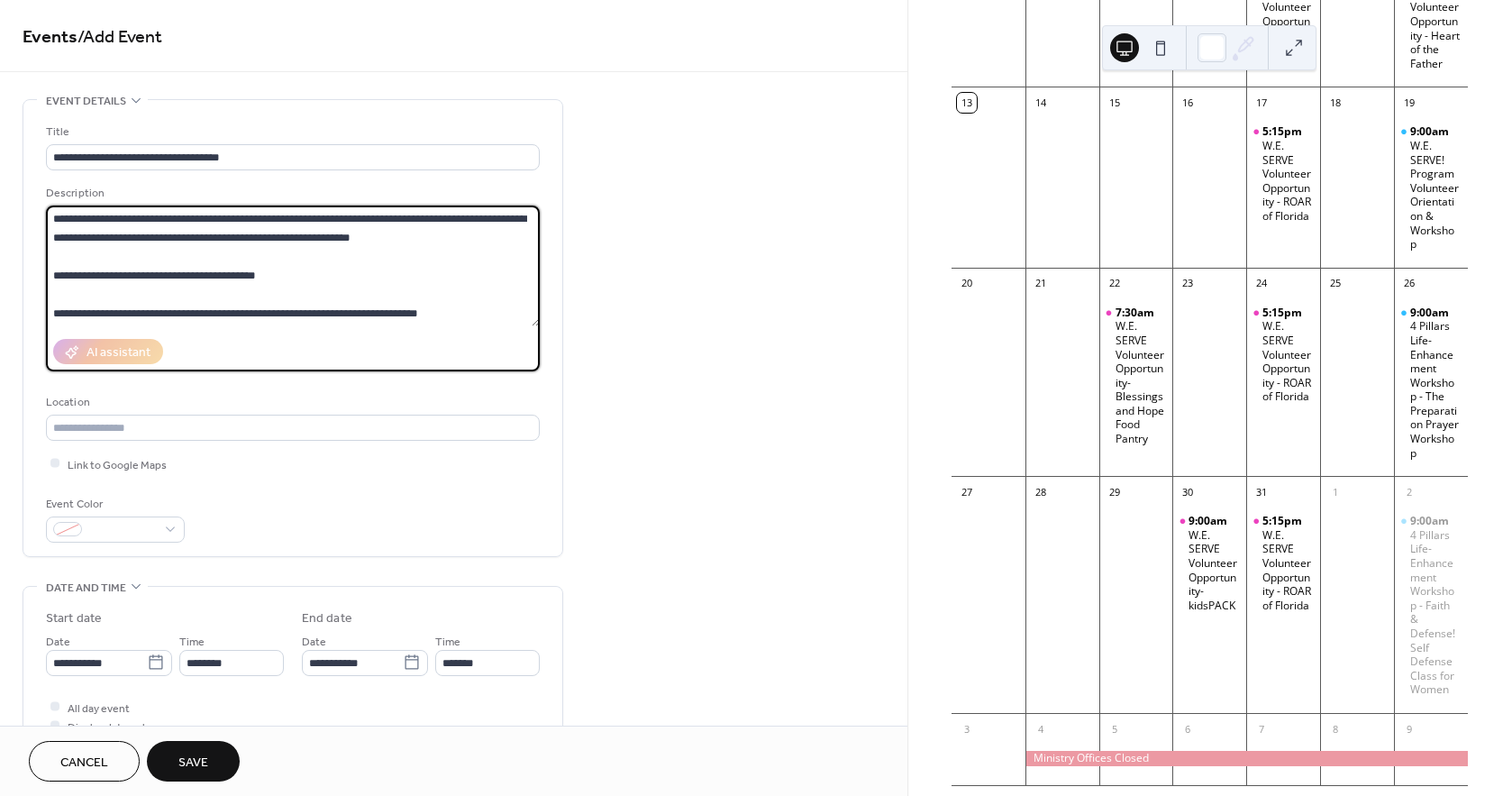 click on "**********" at bounding box center [293, 266] 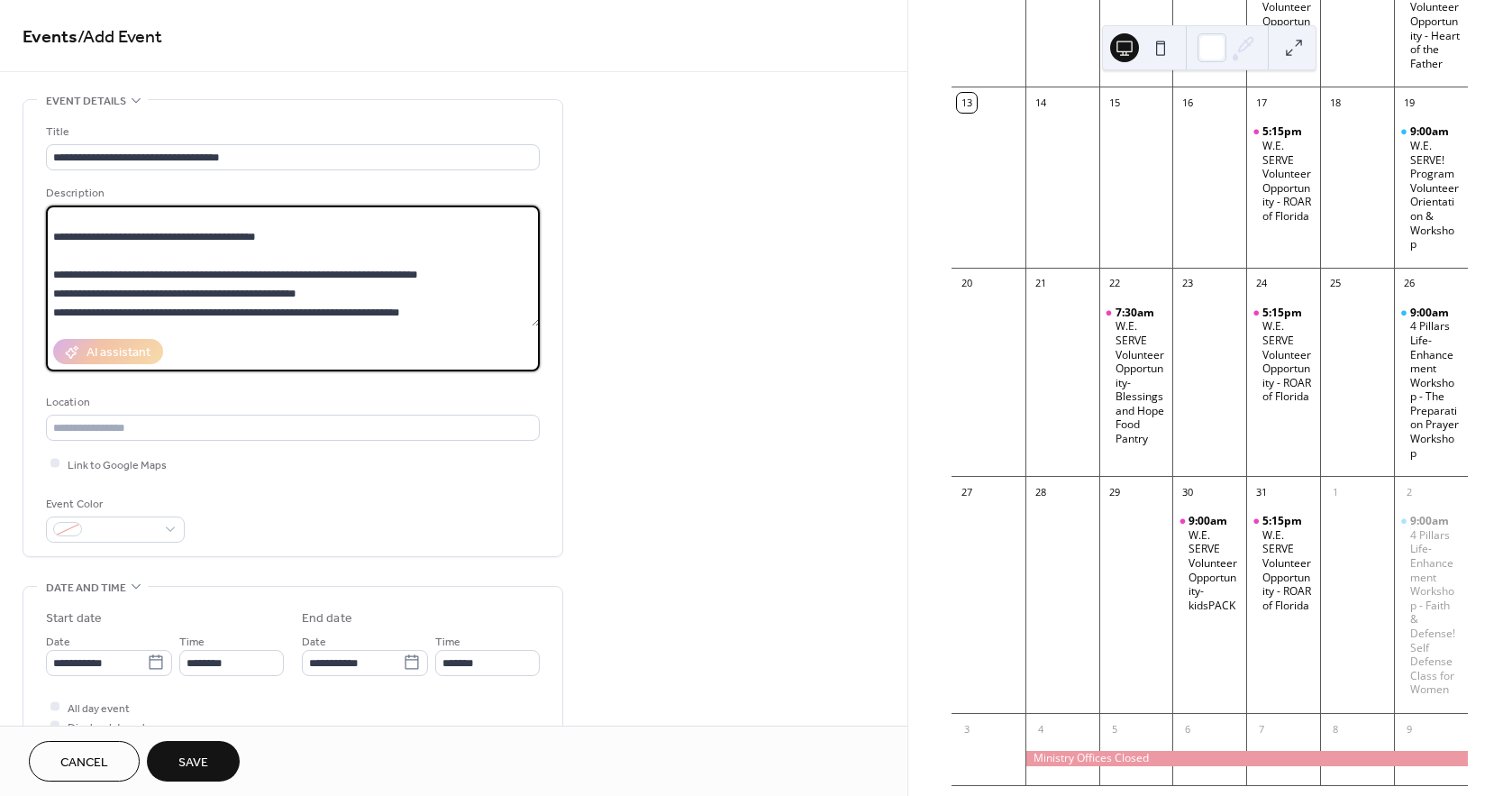 scroll, scrollTop: 75, scrollLeft: 0, axis: vertical 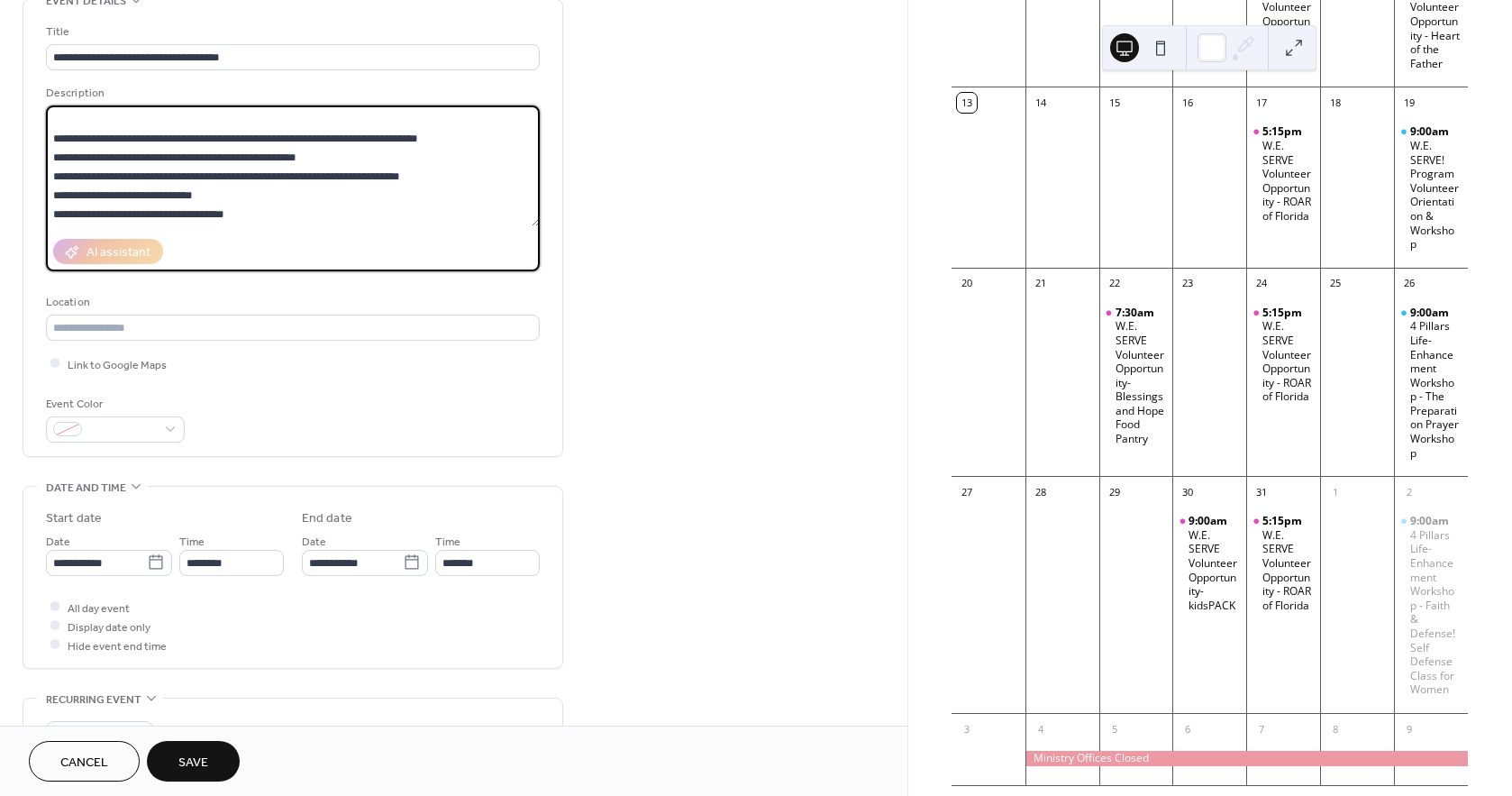 click on "**********" at bounding box center (293, 166) 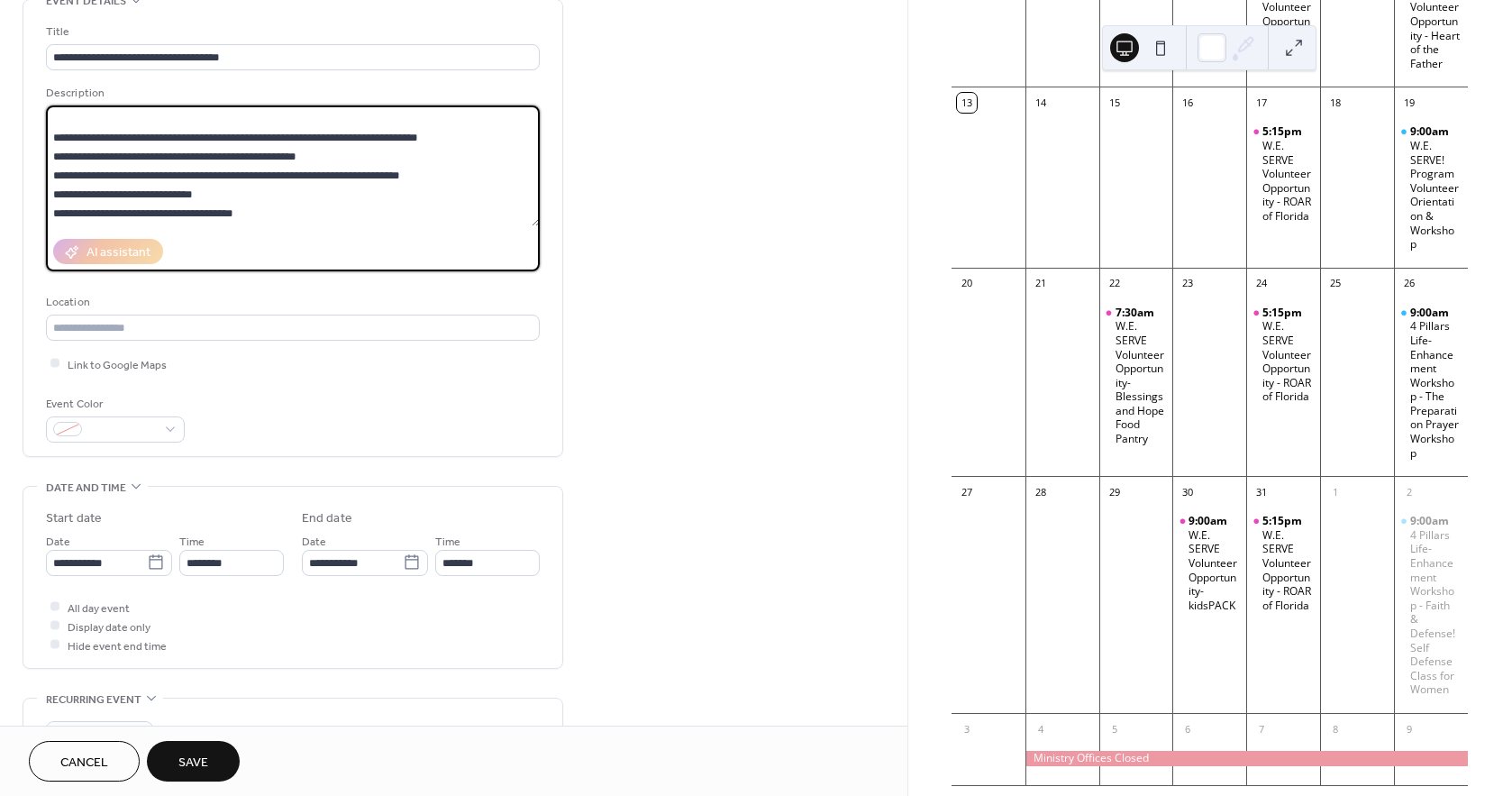 scroll, scrollTop: 110, scrollLeft: 0, axis: vertical 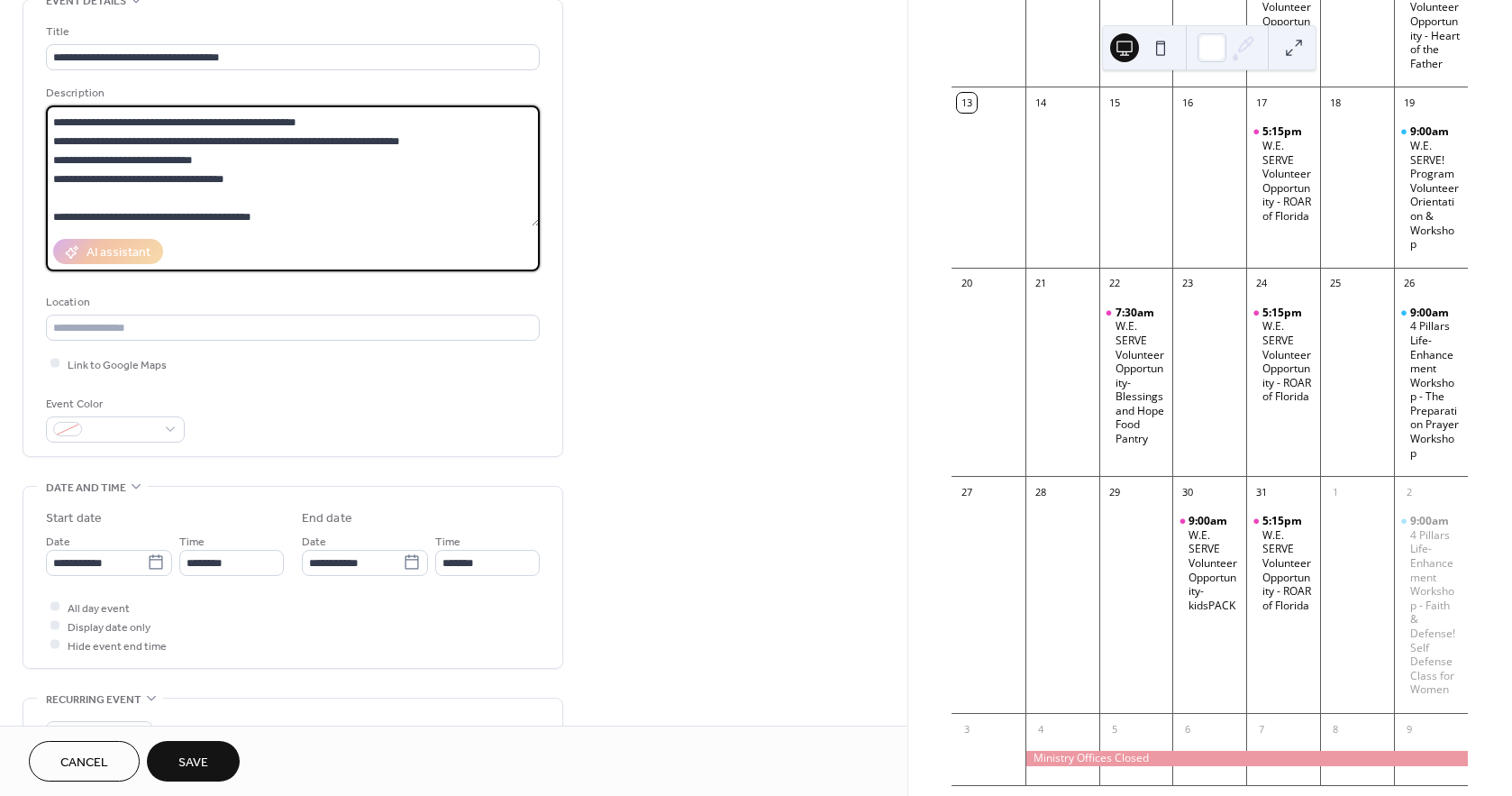 type on "**********" 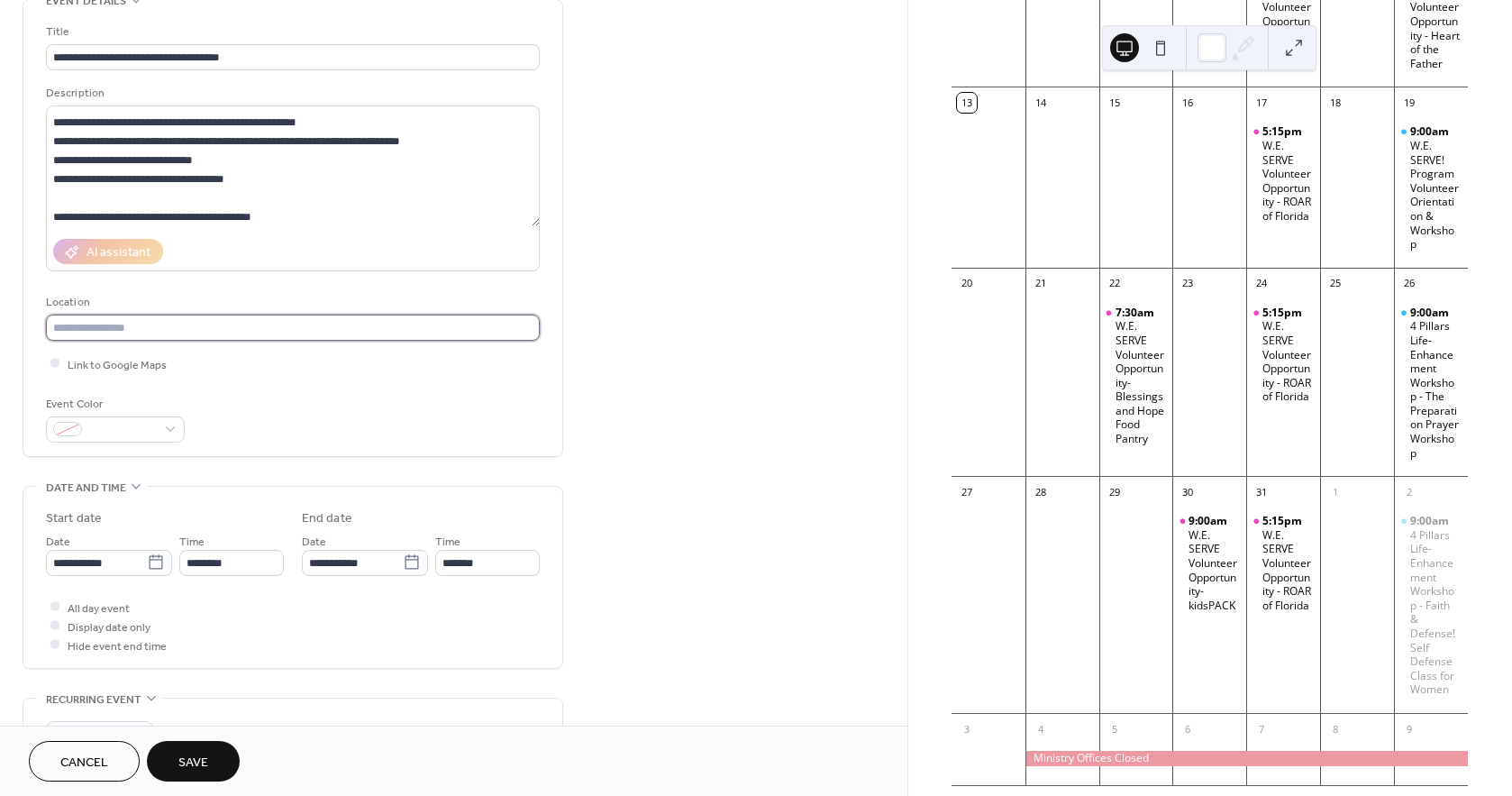 click at bounding box center (293, 327) 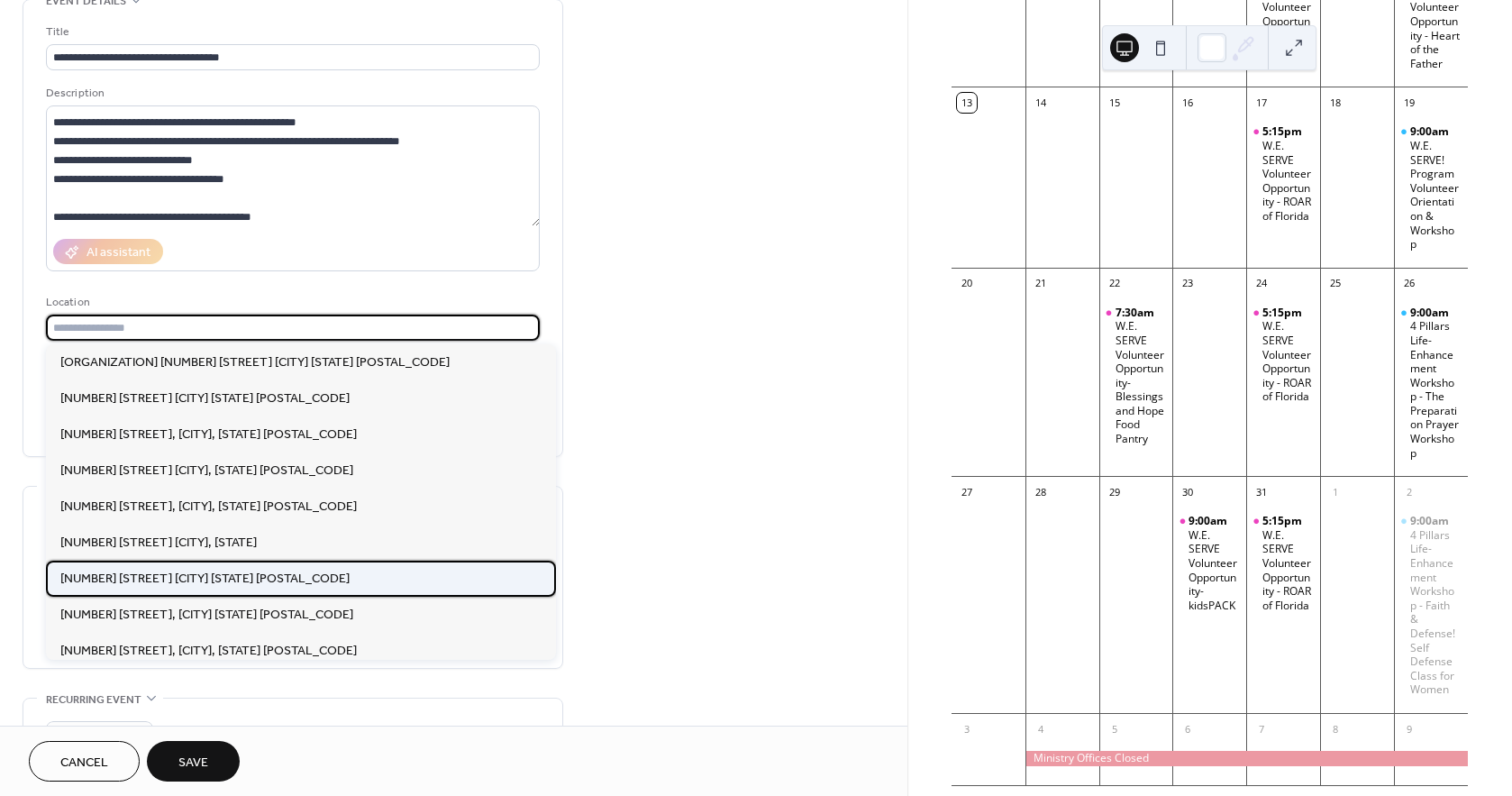 click on "[NUMBER] [STREET] [CITY] [STATE] [POSTAL_CODE]" at bounding box center [205, 578] 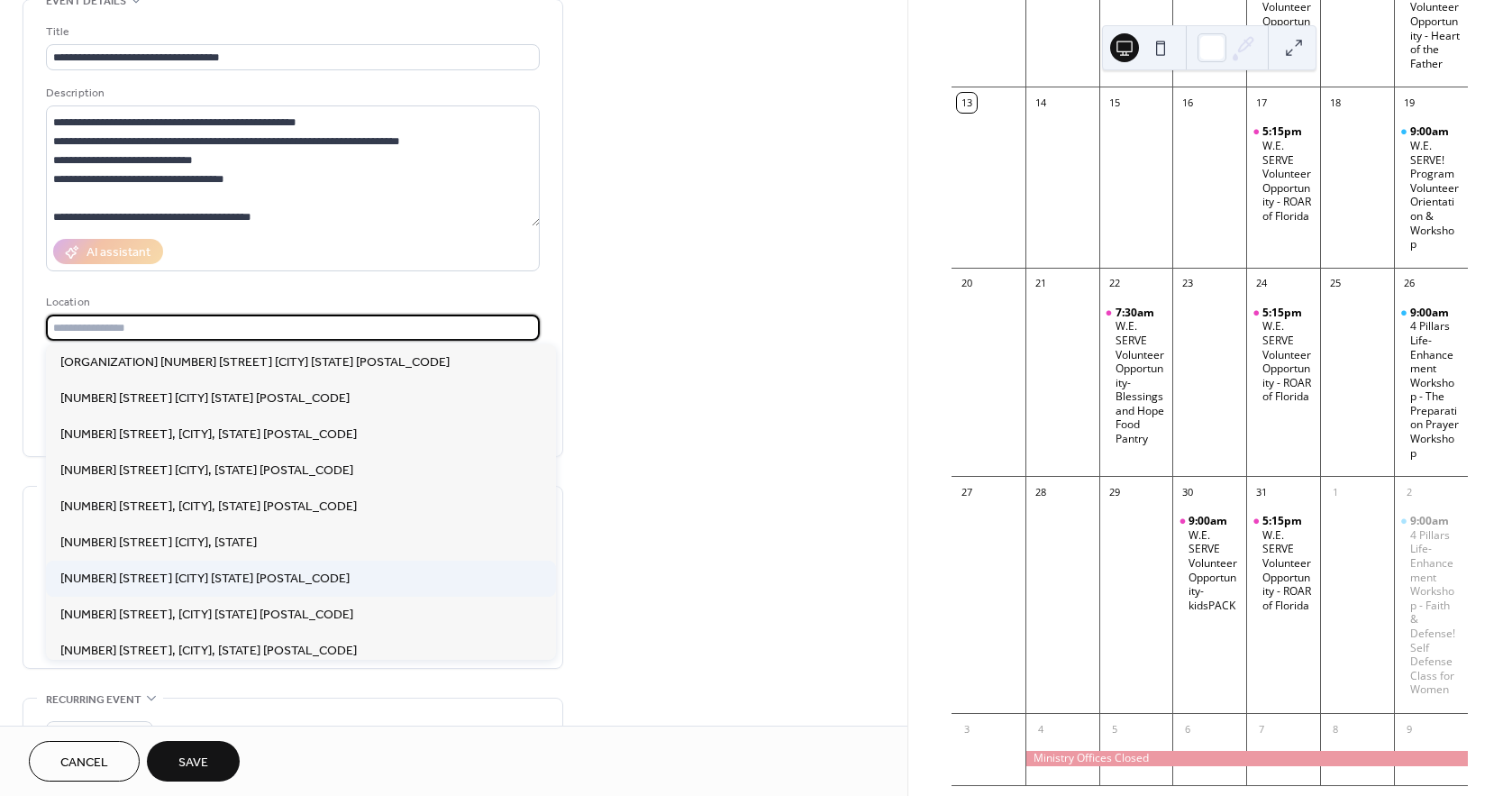 type on "**********" 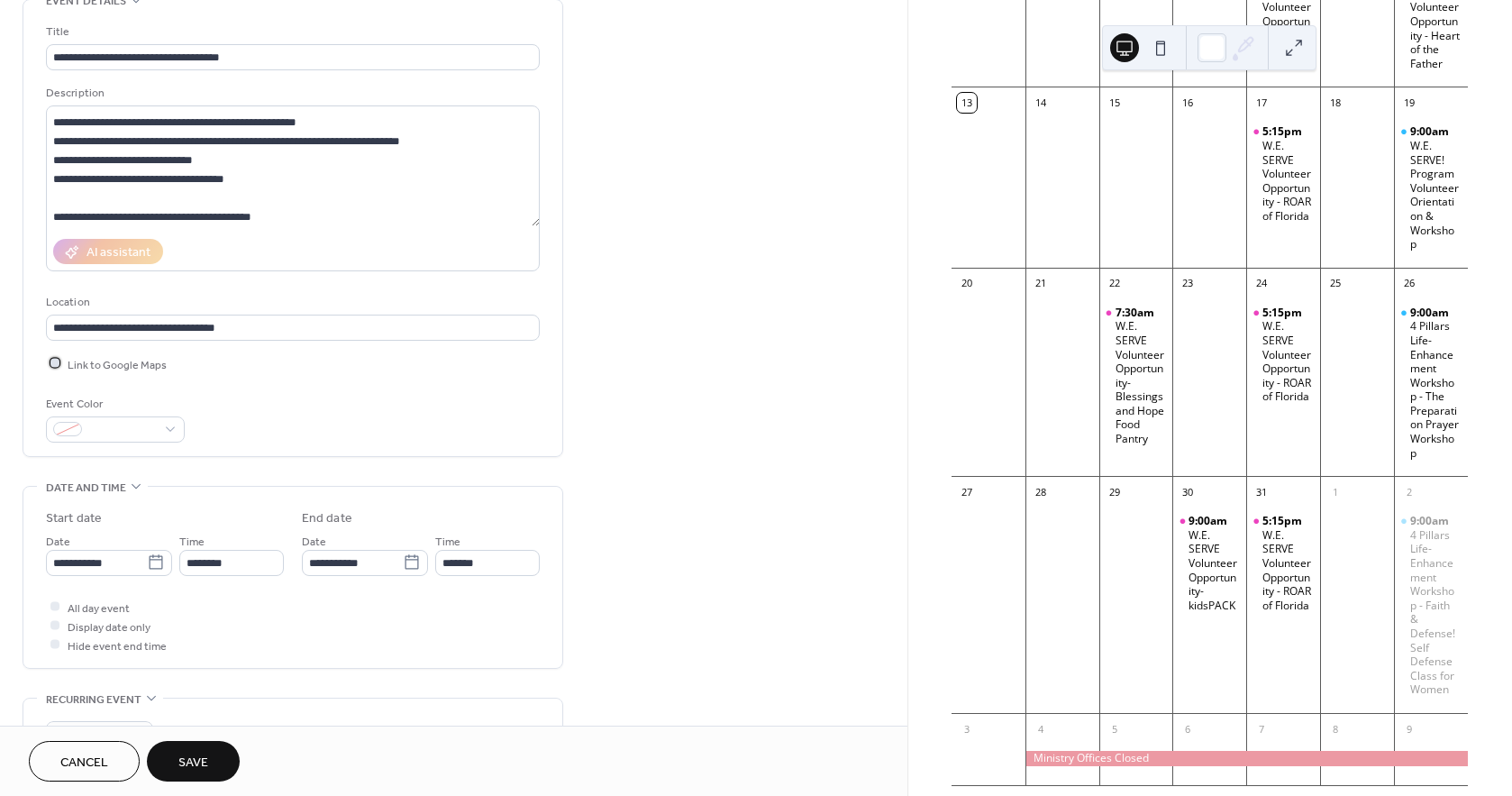 click at bounding box center (55, 363) 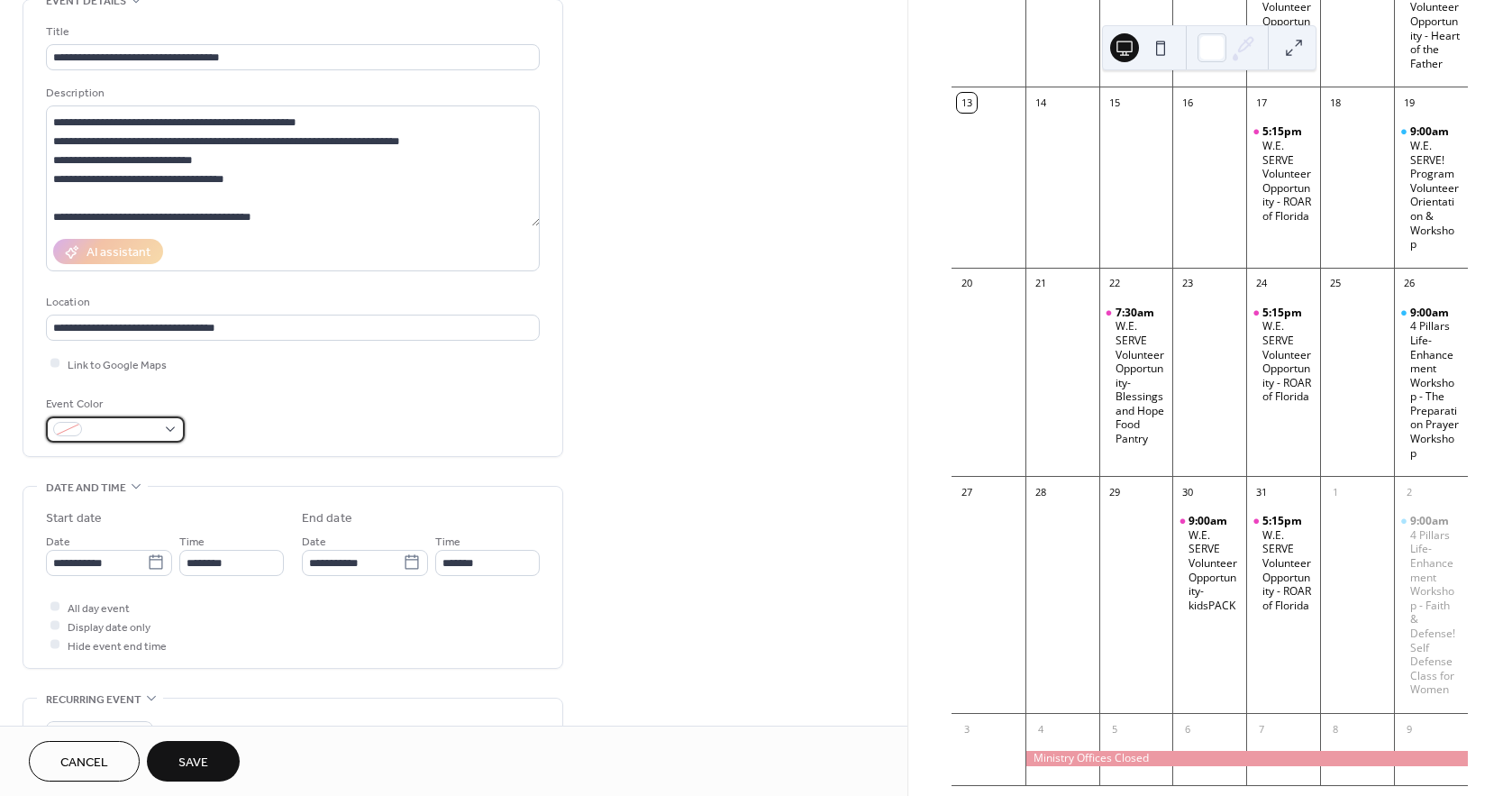 click at bounding box center (115, 429) 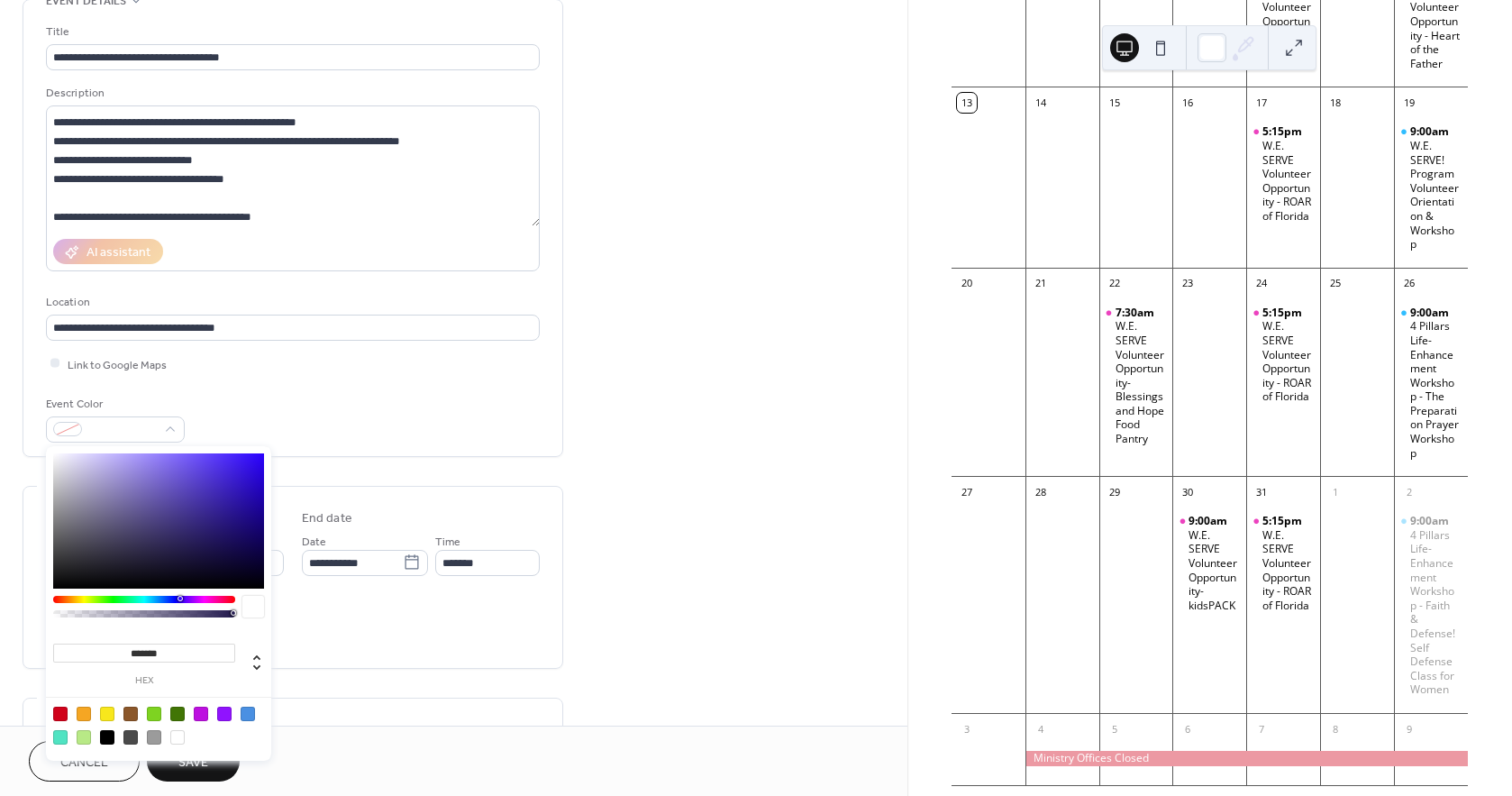 click at bounding box center (60, 737) 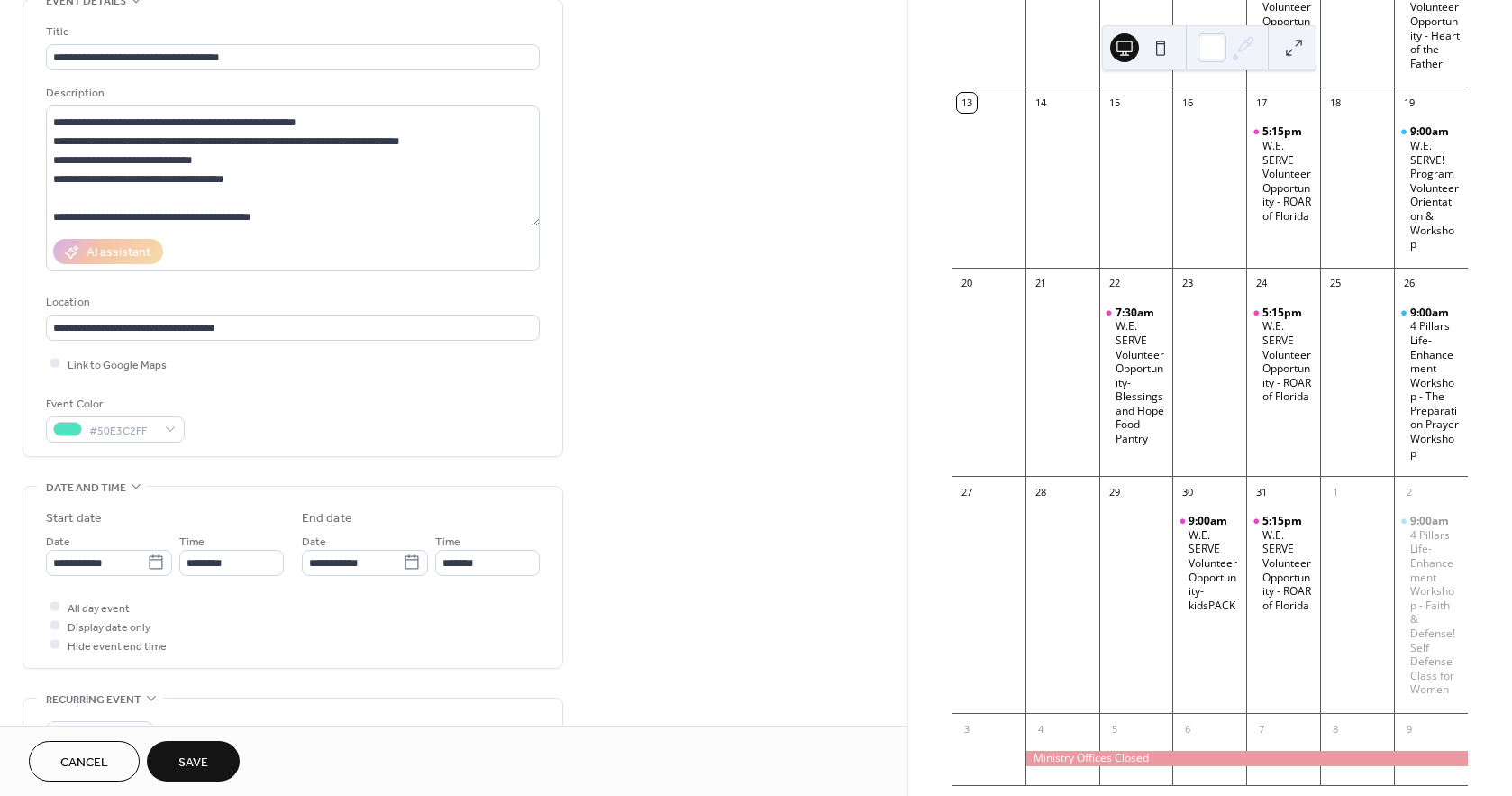 click on "Event Color #50E3C2FF" at bounding box center (293, 418) 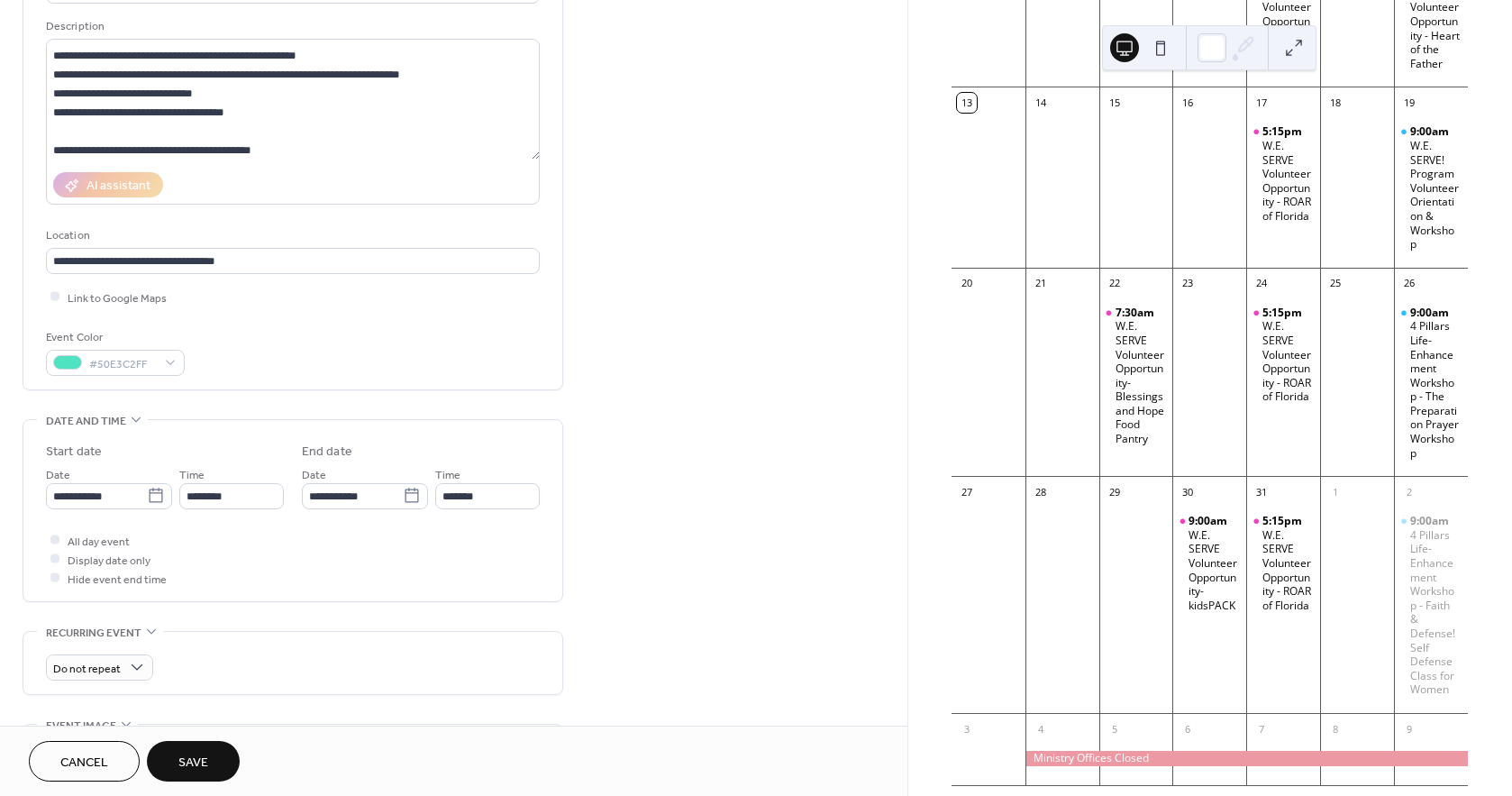scroll, scrollTop: 200, scrollLeft: 0, axis: vertical 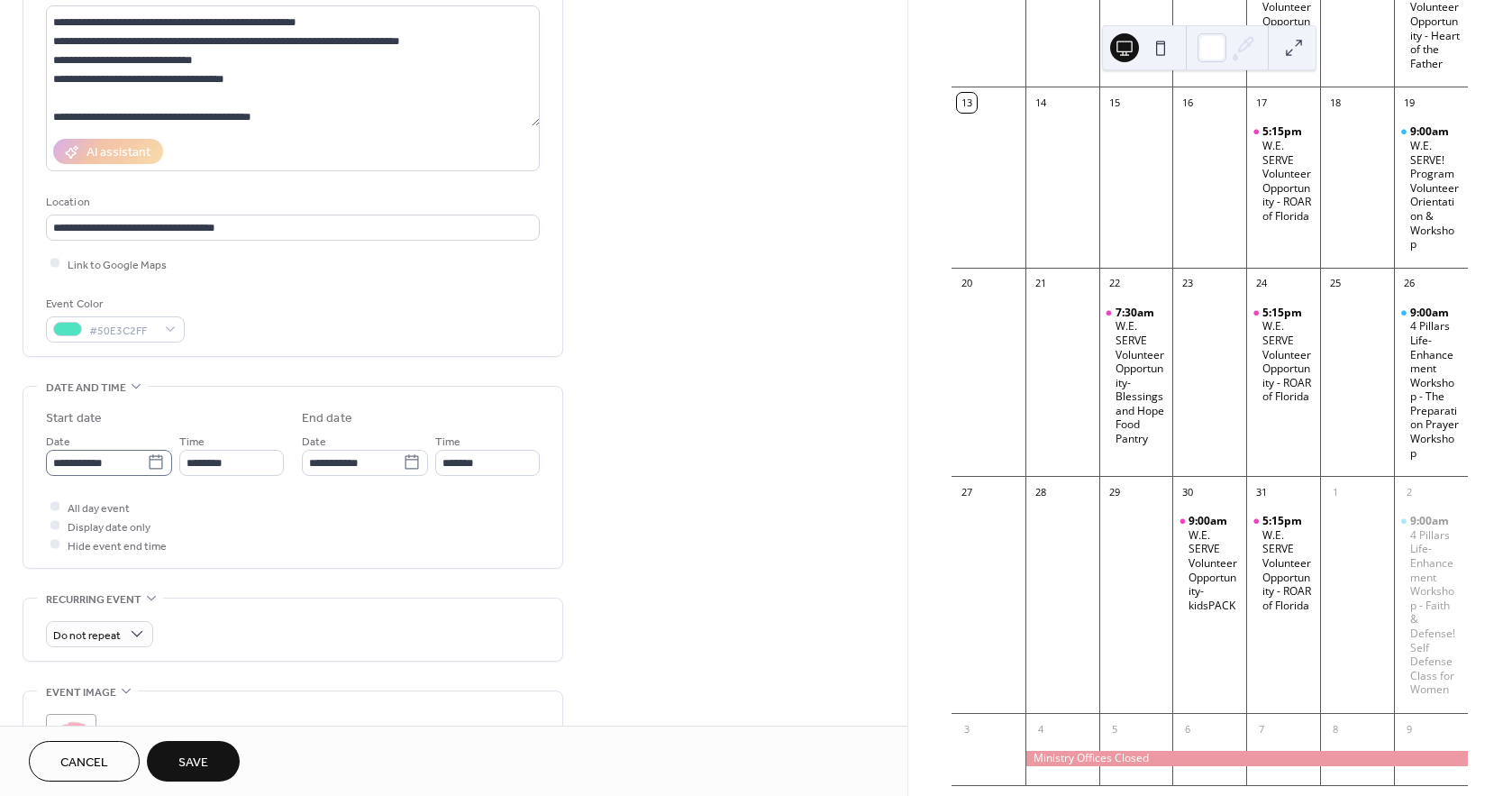 click 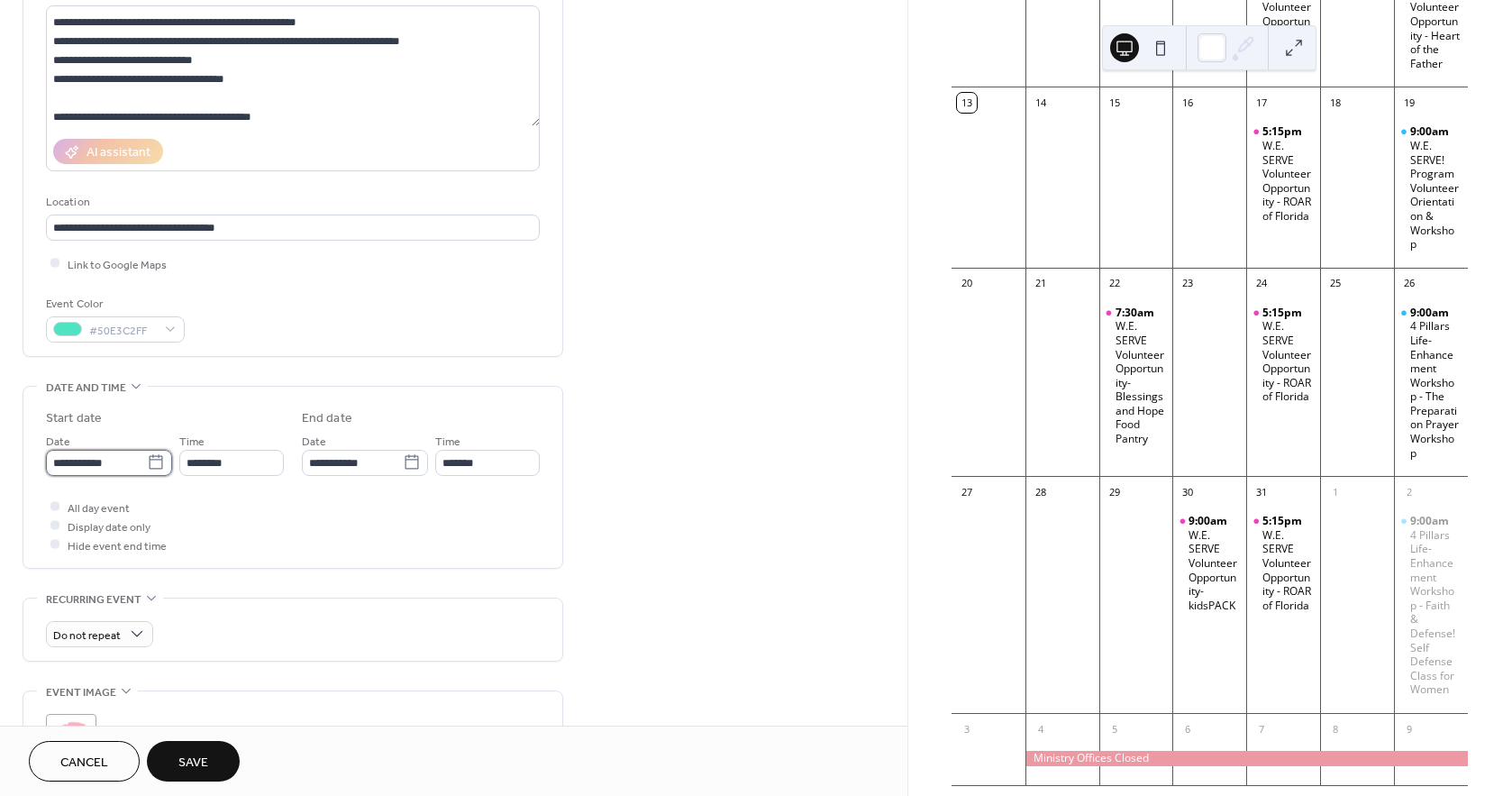 click on "**********" at bounding box center [96, 462] 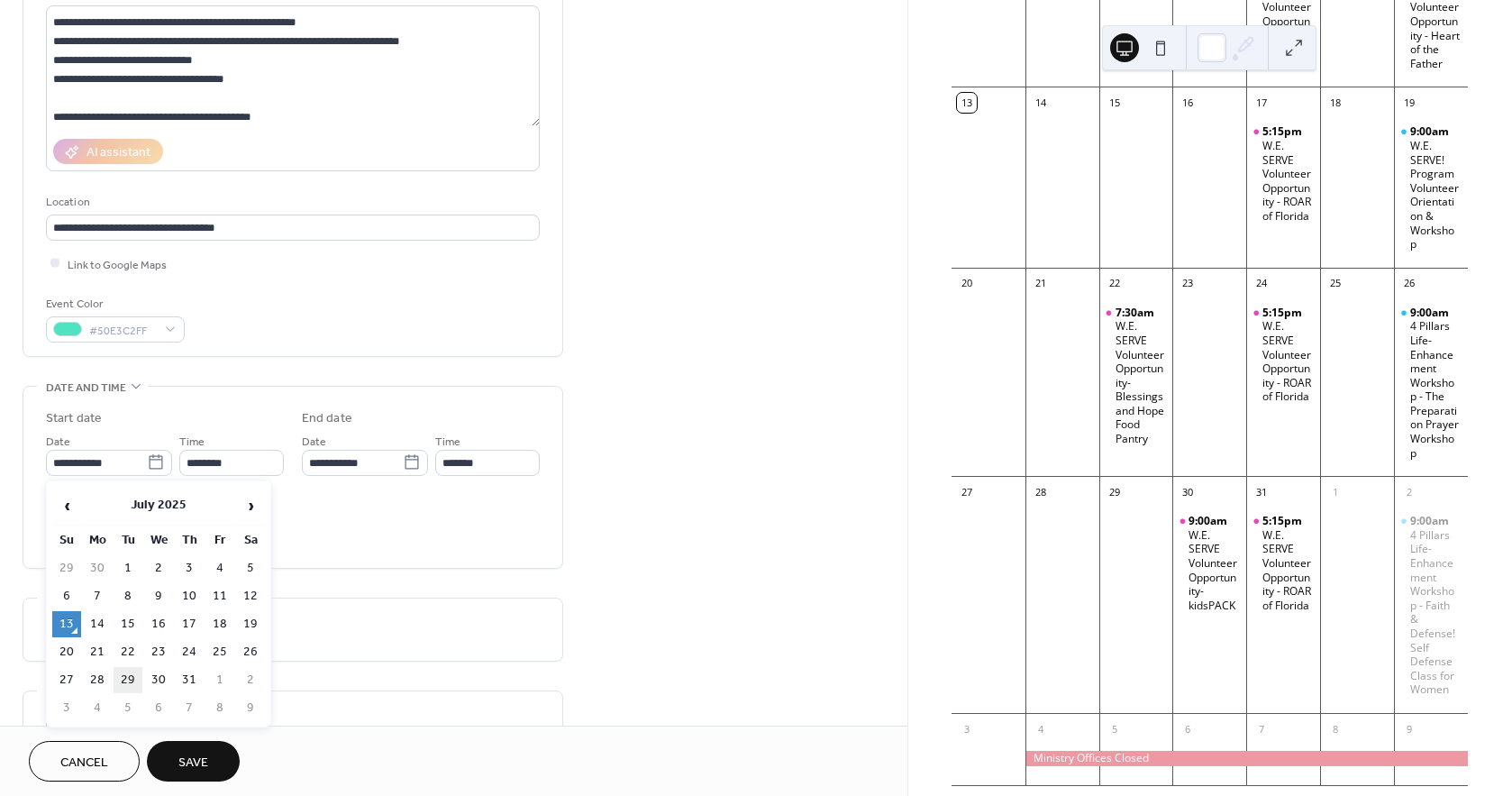 click on "29" at bounding box center [128, 680] 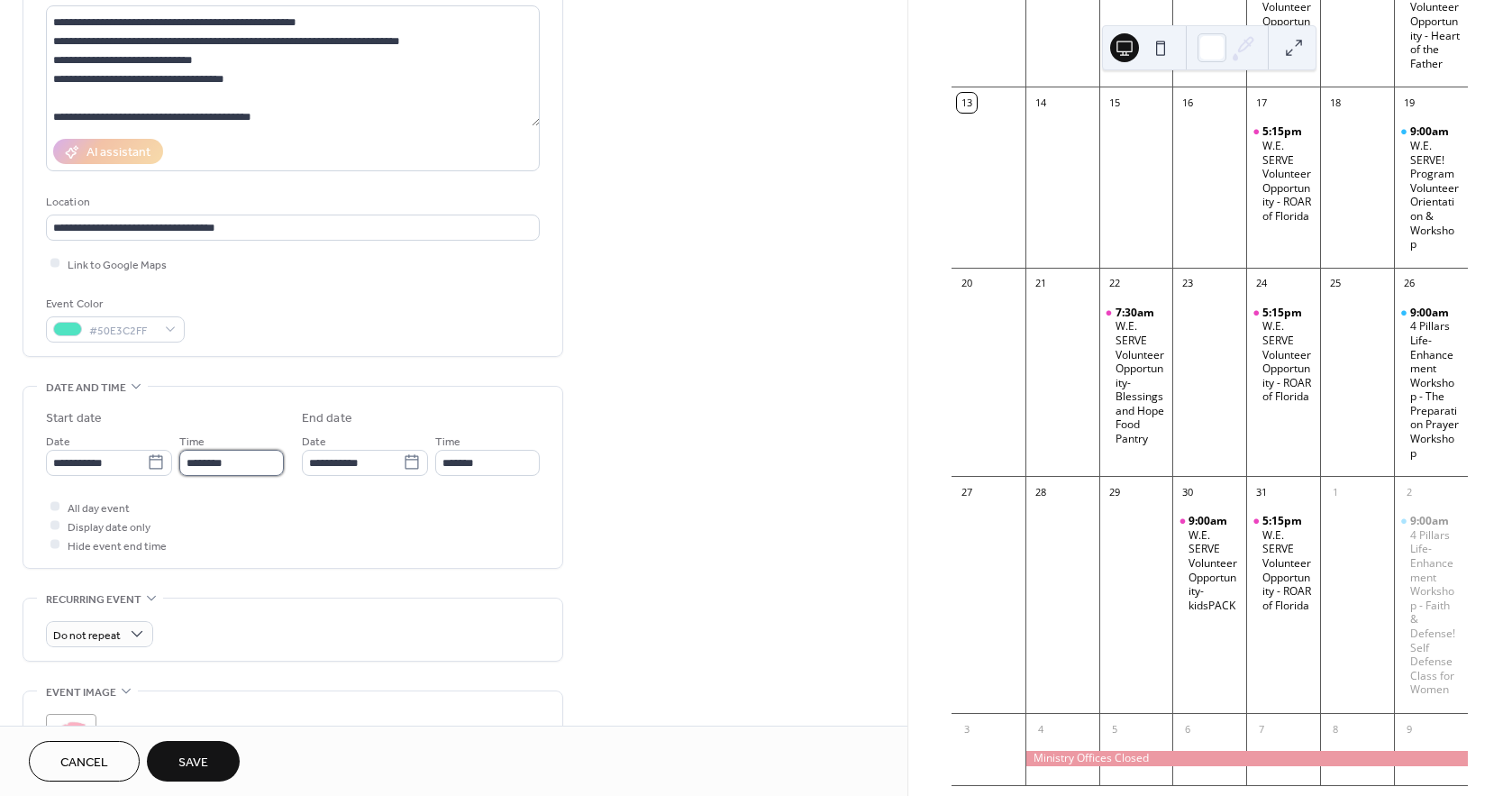click on "********" at bounding box center [232, 462] 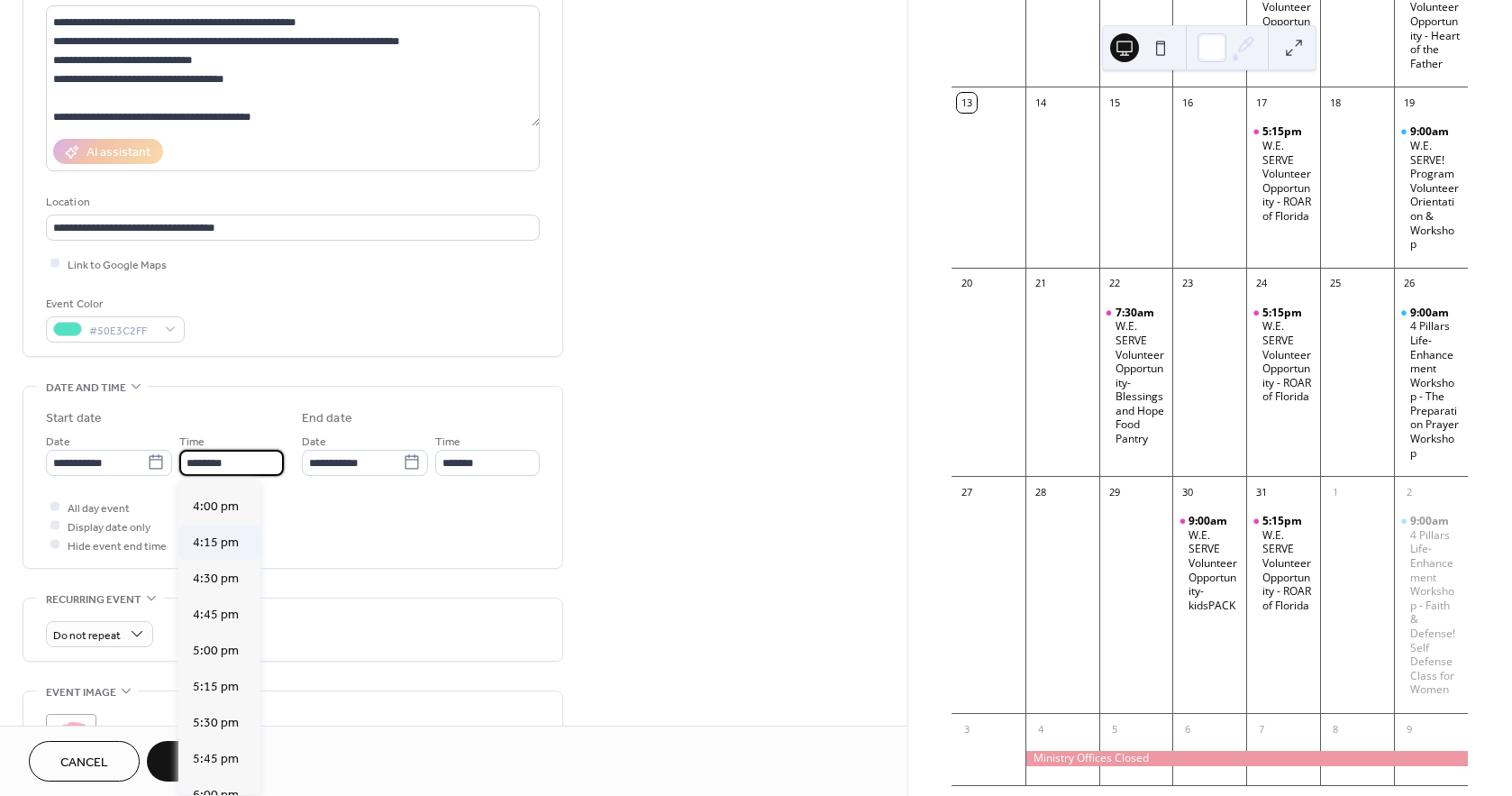 scroll, scrollTop: 2346, scrollLeft: 0, axis: vertical 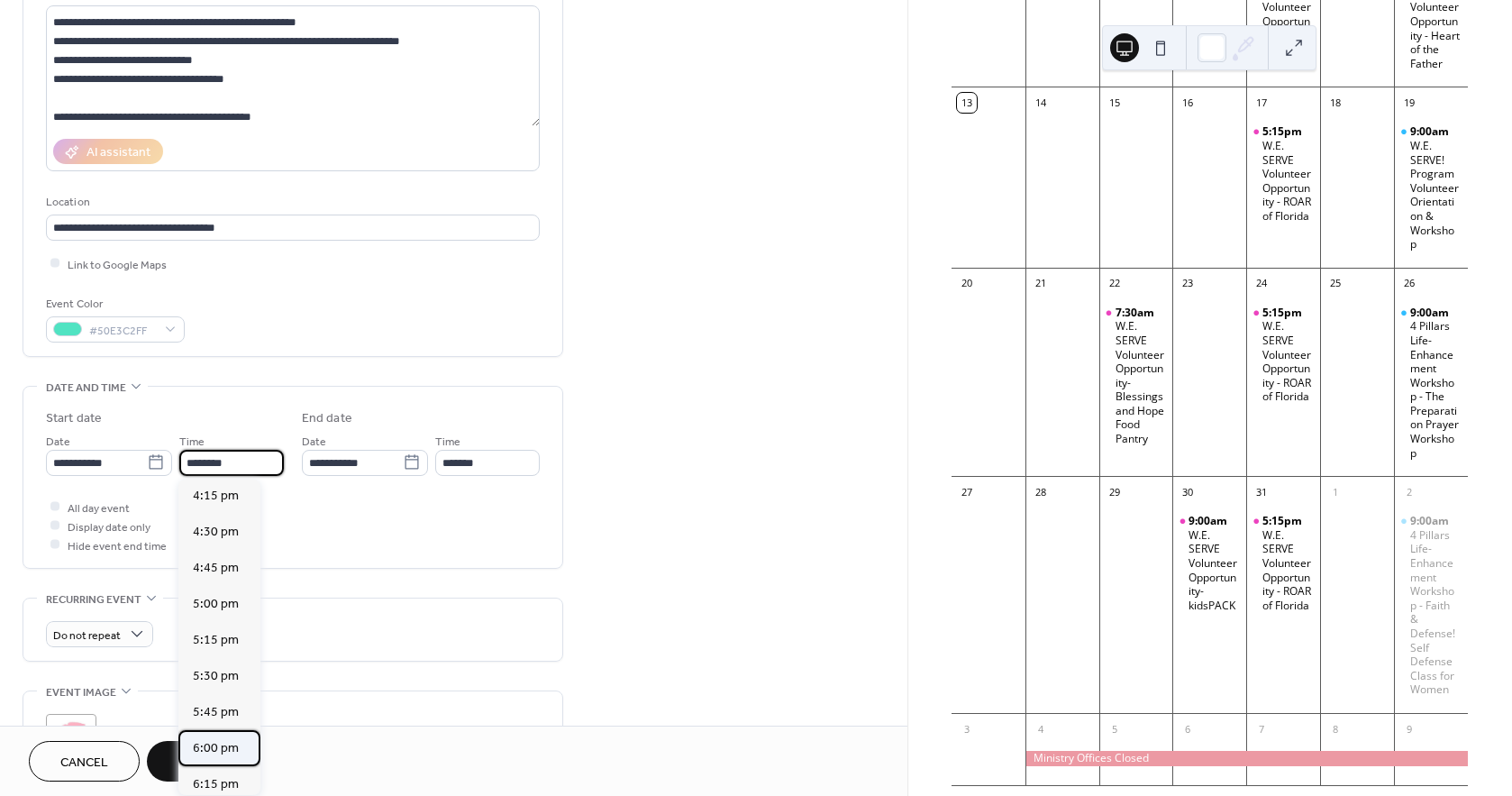 click on "6:00 pm" at bounding box center [215, 747] 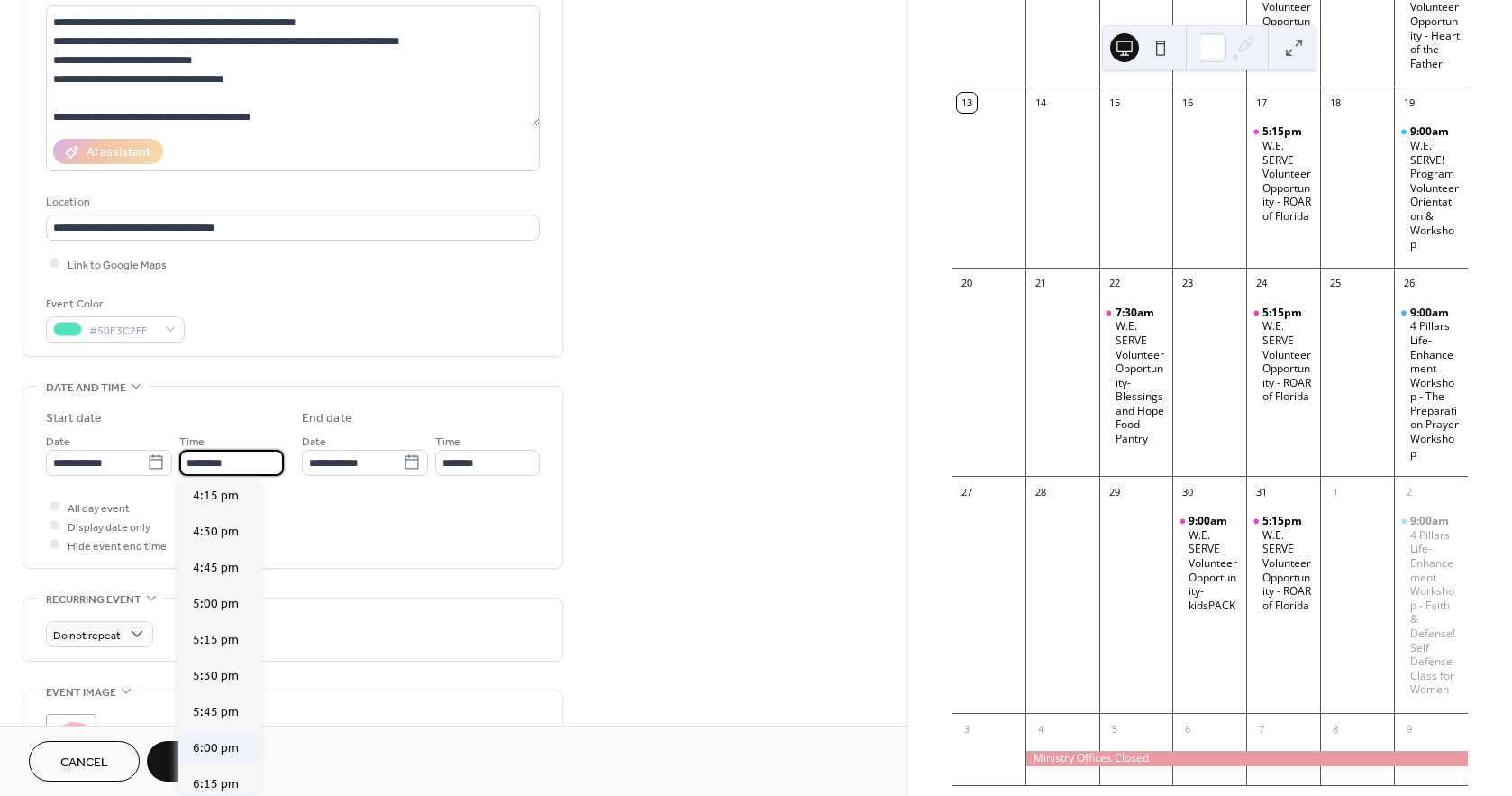 type on "*******" 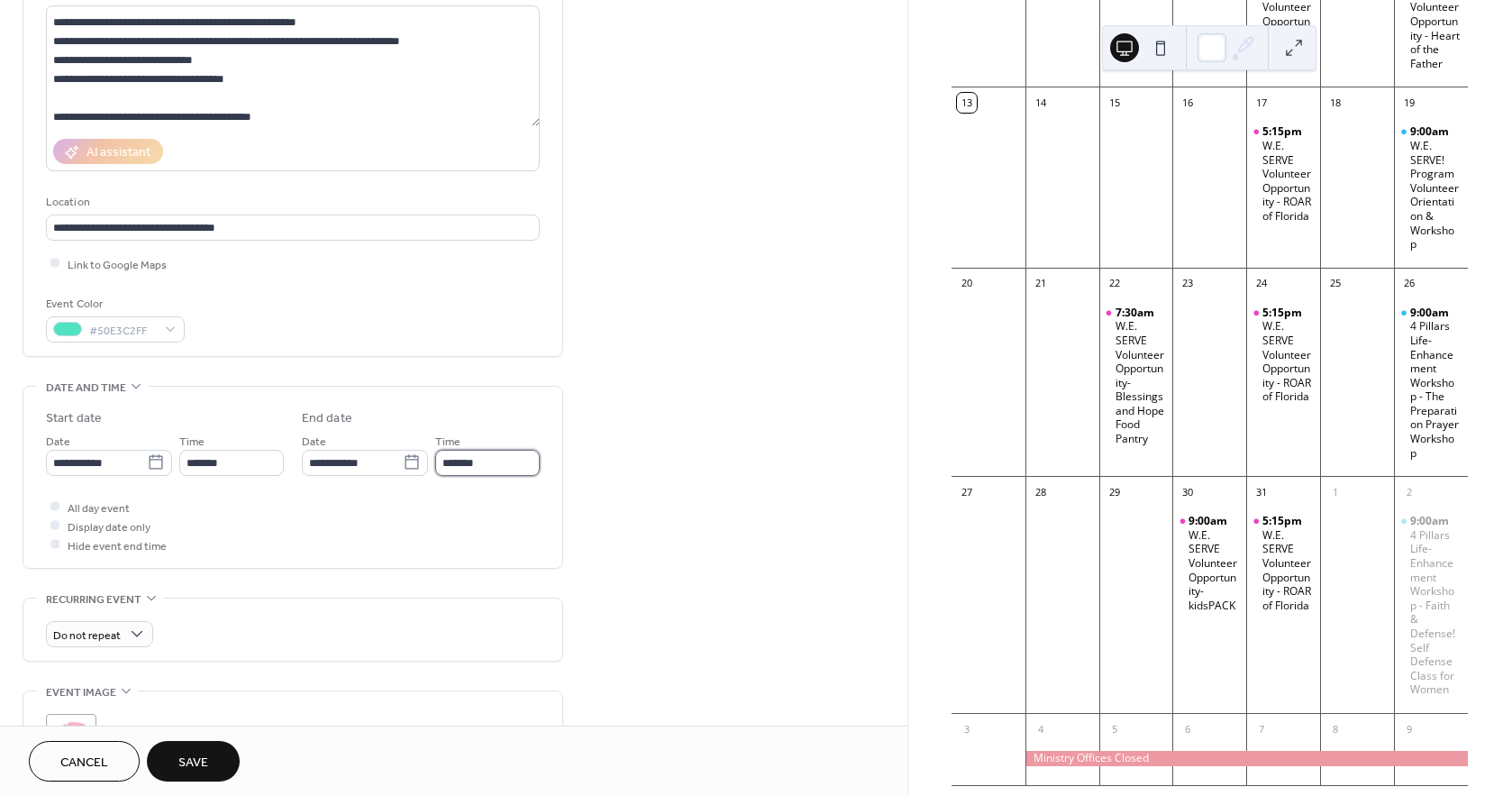 click on "*******" at bounding box center [487, 462] 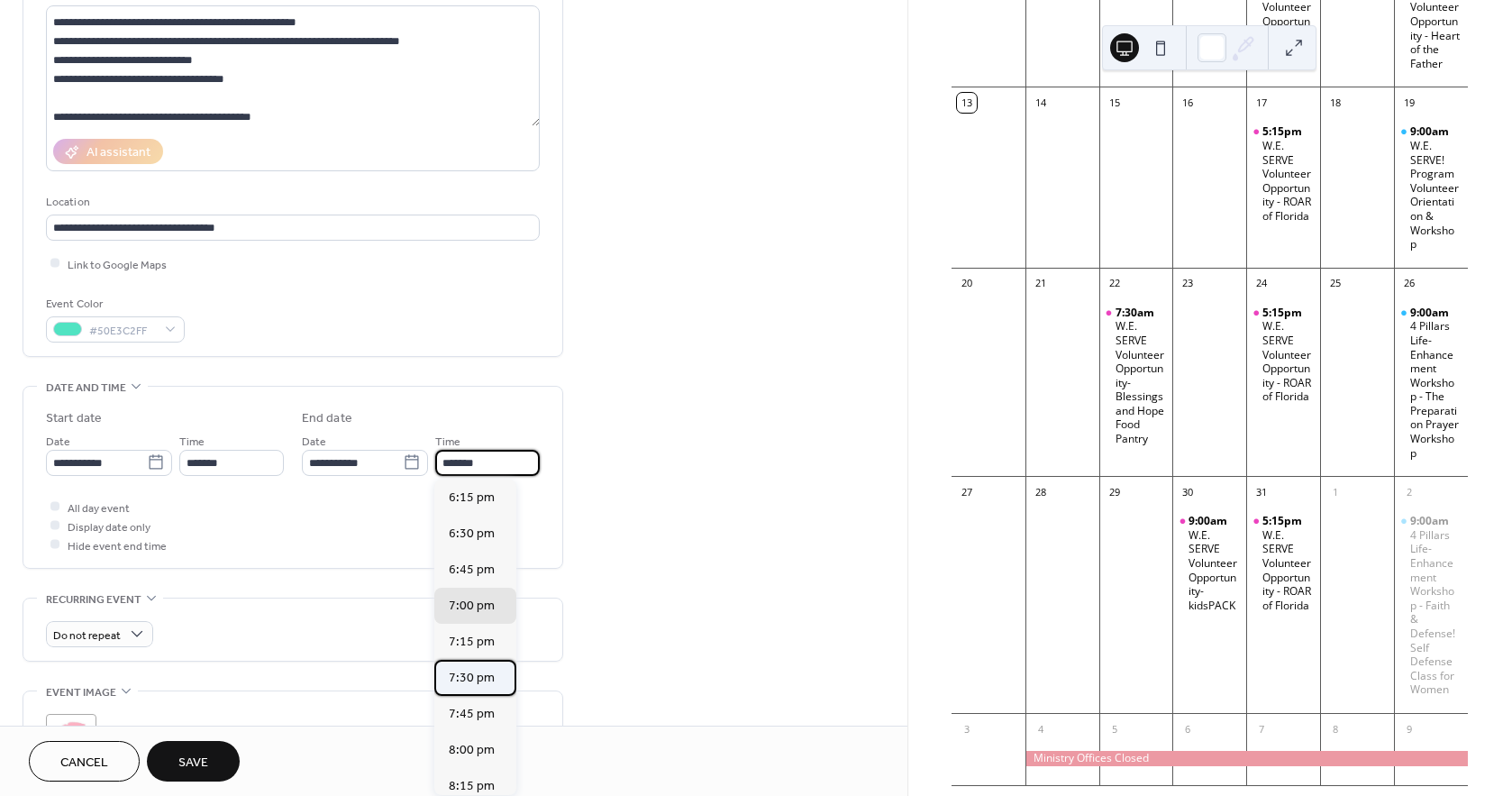 click on "7:30 pm" at bounding box center (471, 677) 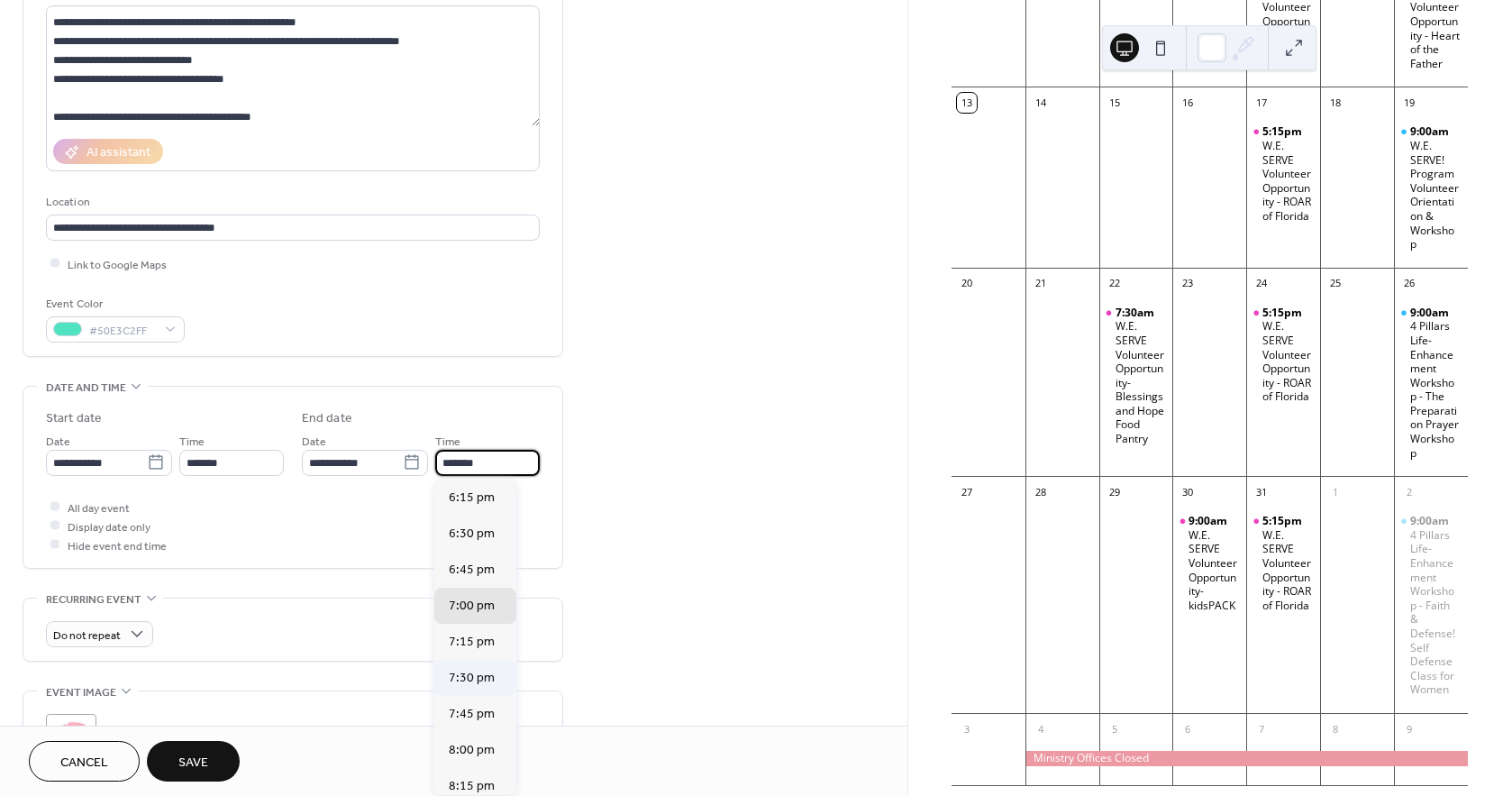 type on "*******" 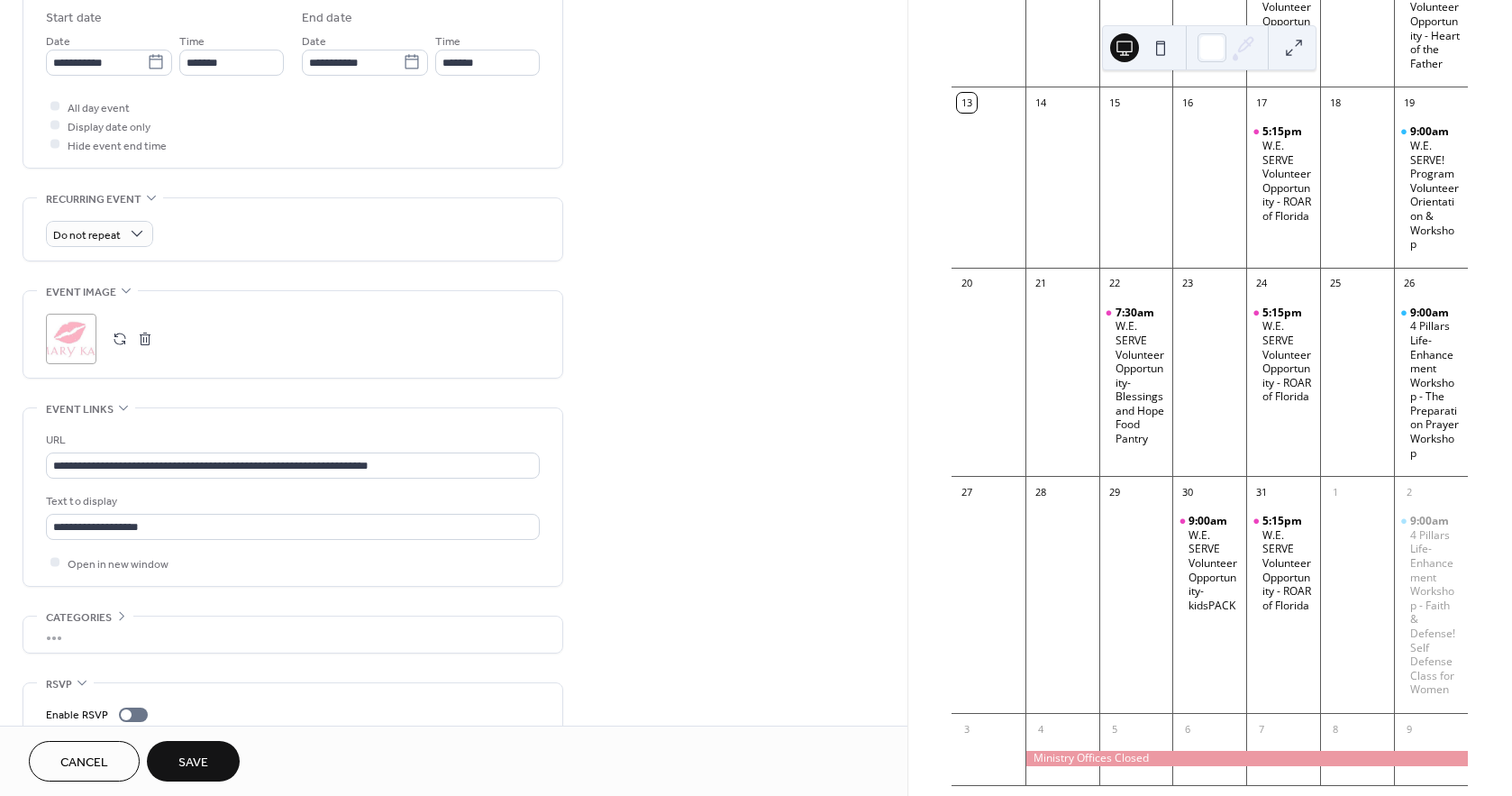 scroll, scrollTop: 672, scrollLeft: 0, axis: vertical 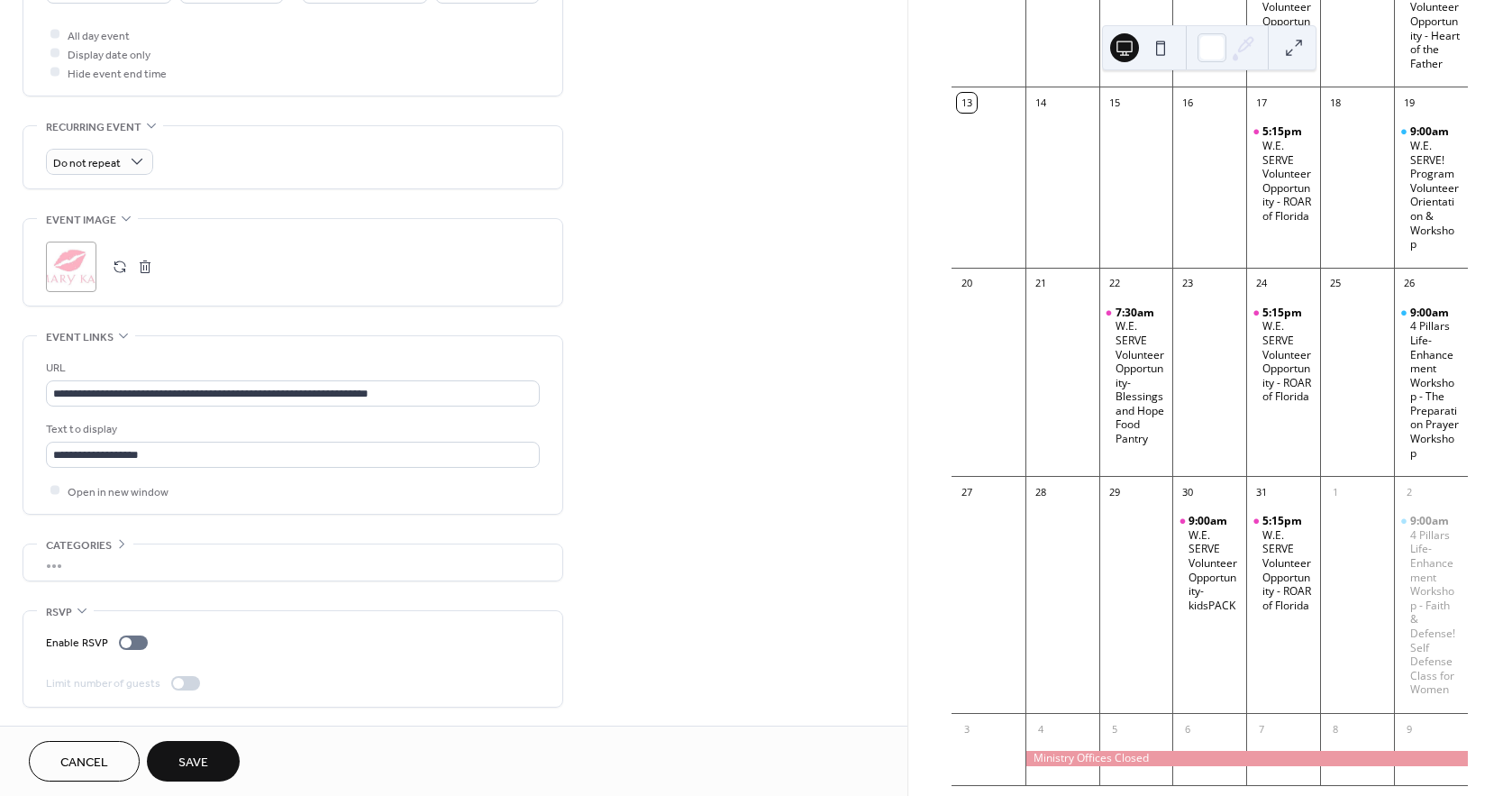 click on "Save" at bounding box center [193, 761] 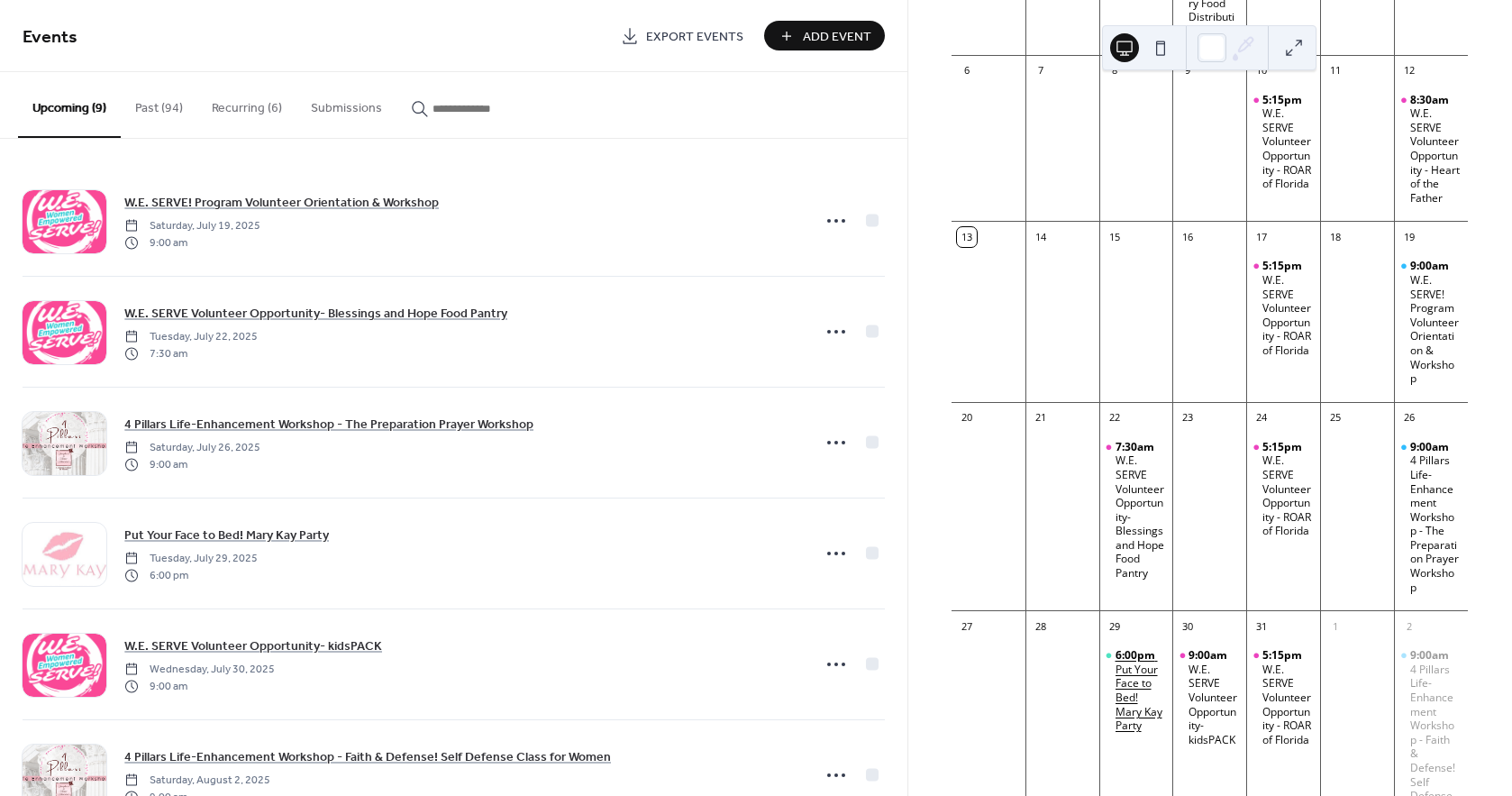 scroll, scrollTop: 466, scrollLeft: 0, axis: vertical 